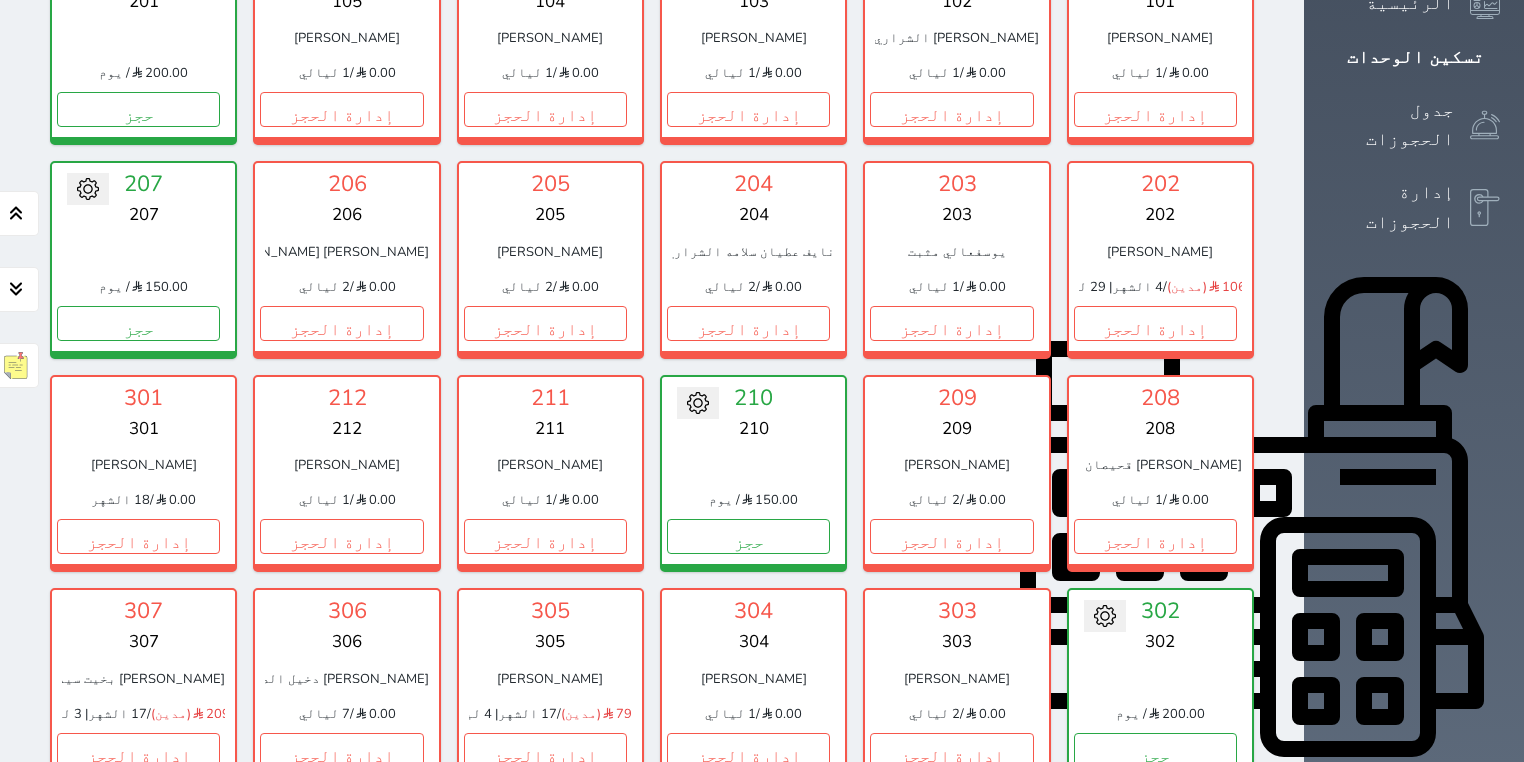 scroll, scrollTop: 366, scrollLeft: 0, axis: vertical 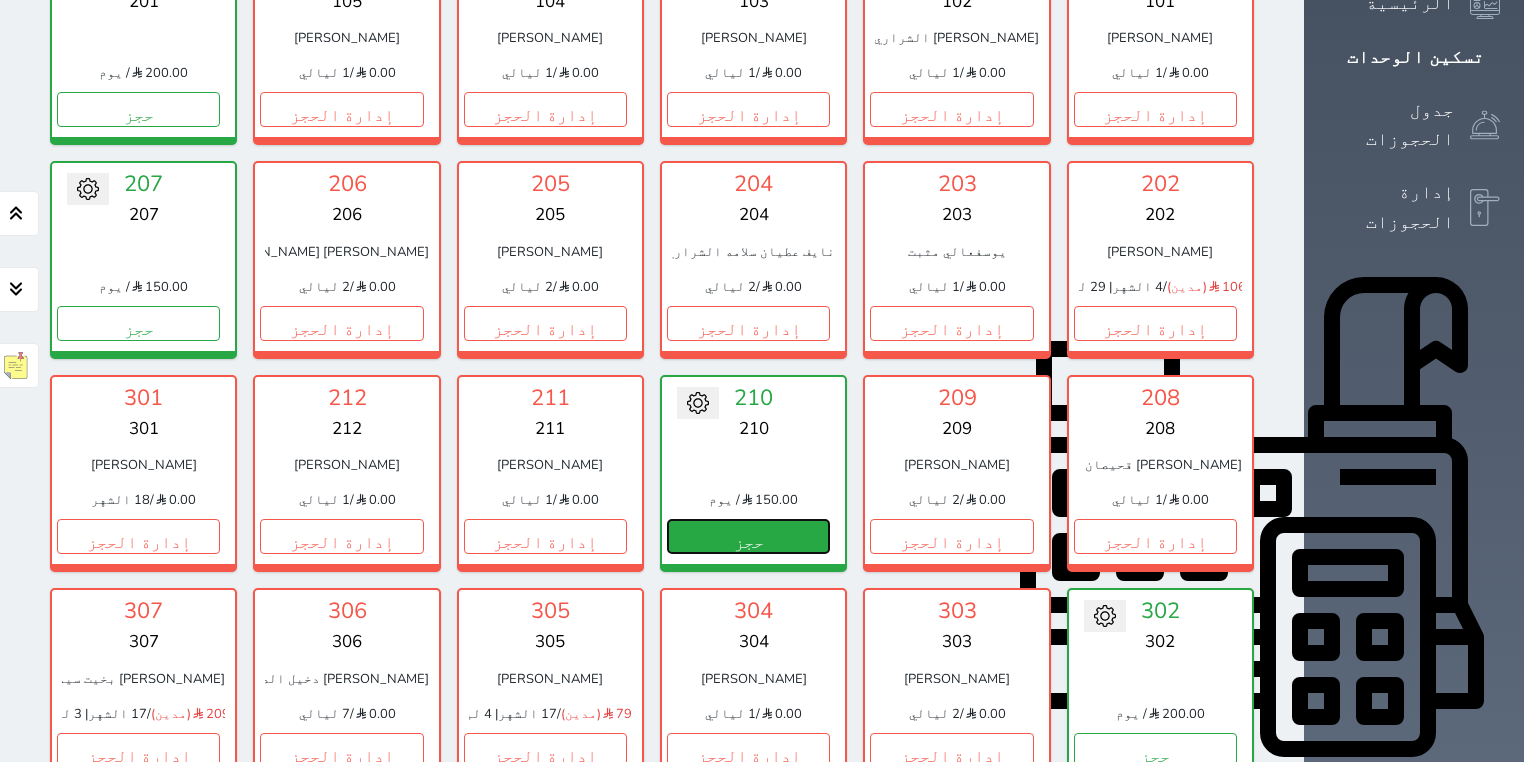 click on "حجز" at bounding box center [748, 536] 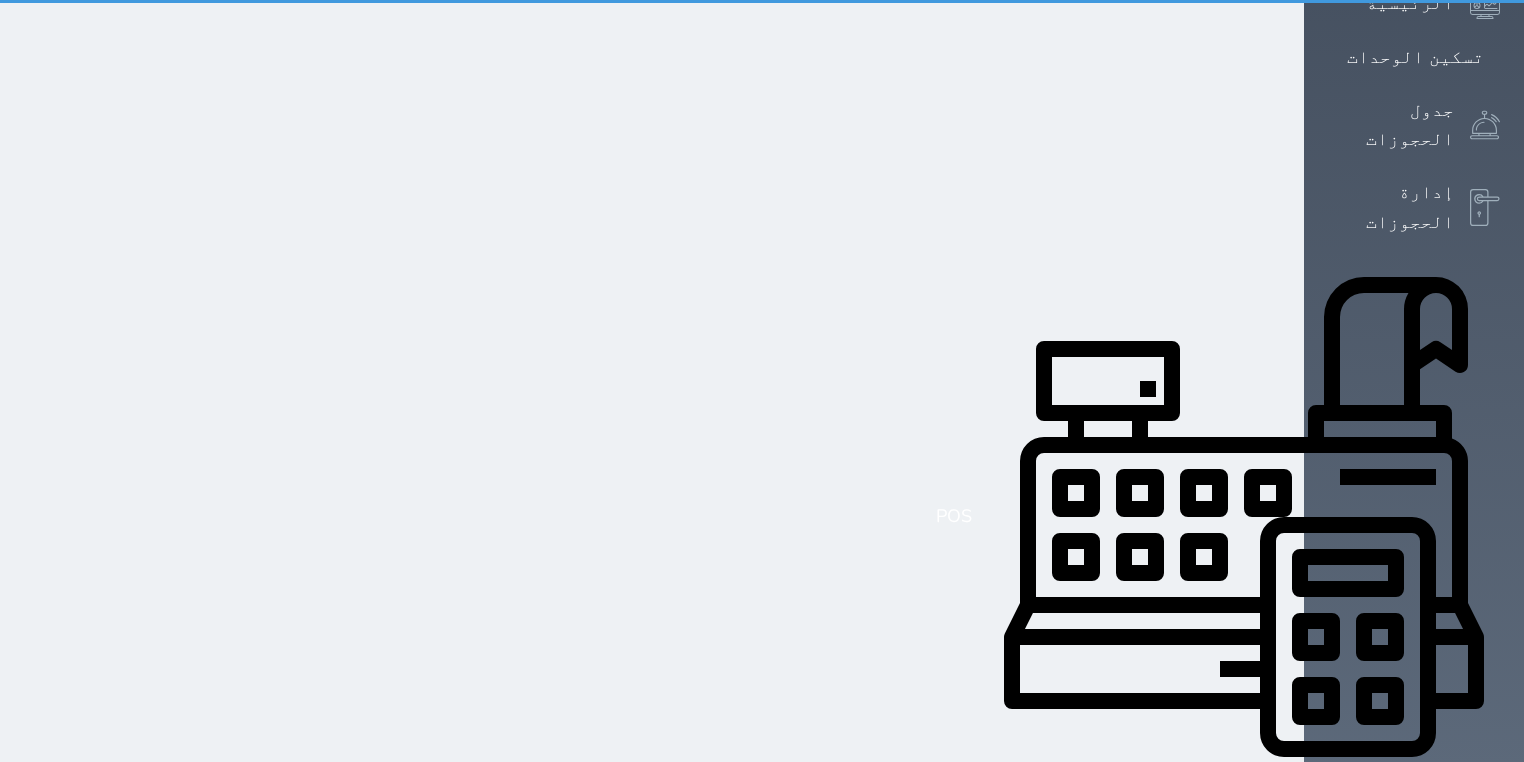 scroll, scrollTop: 56, scrollLeft: 0, axis: vertical 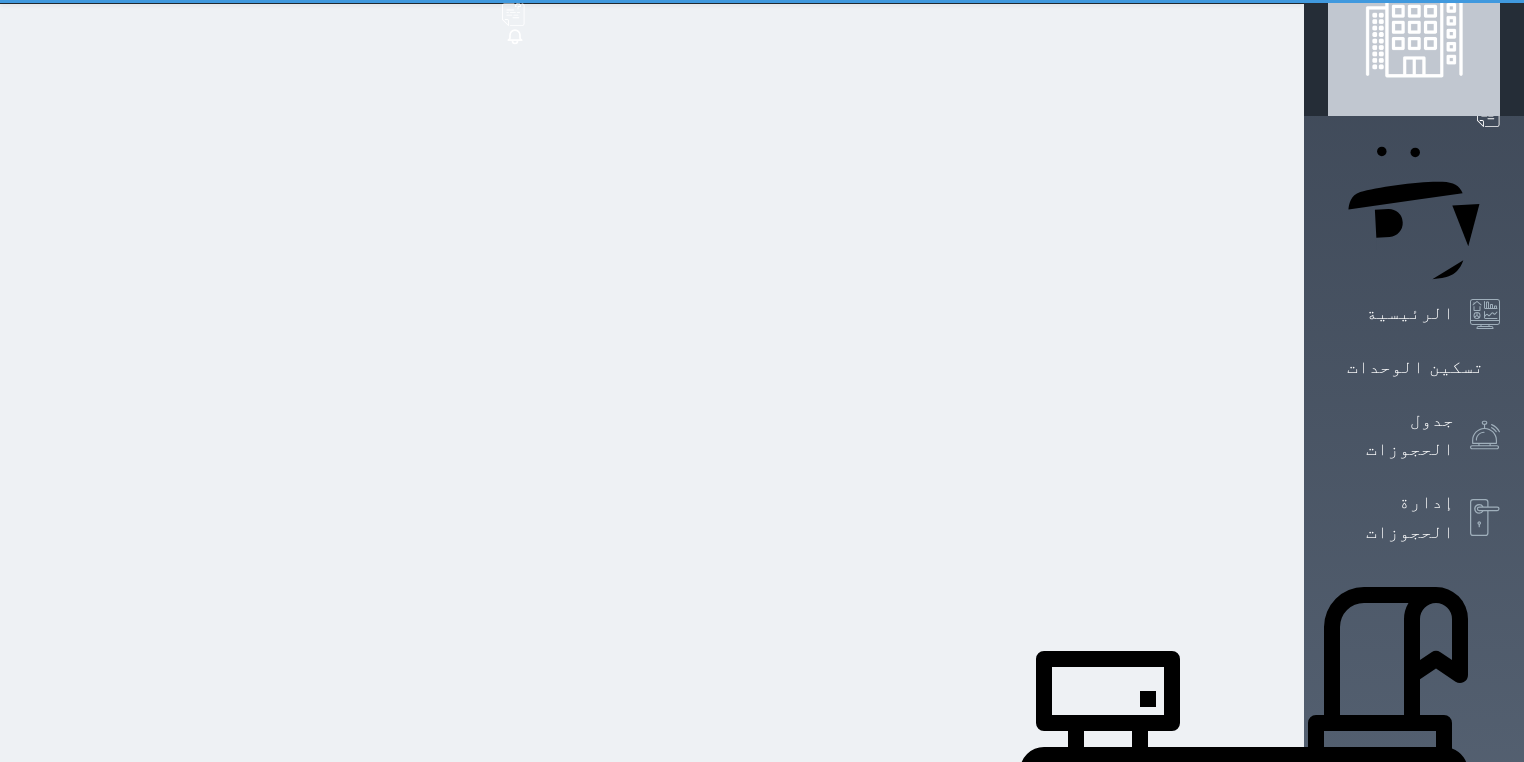 select on "1" 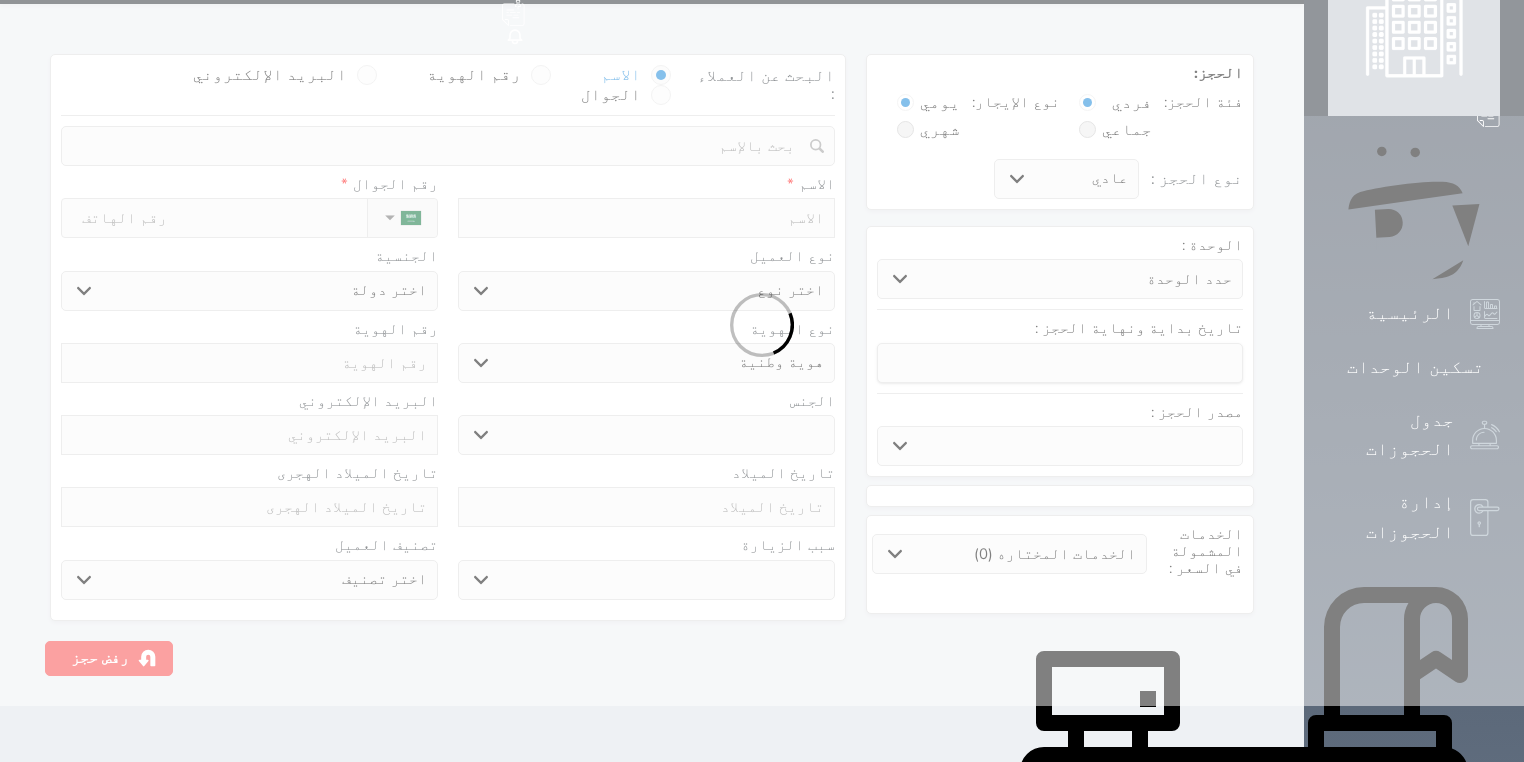 scroll, scrollTop: 0, scrollLeft: 0, axis: both 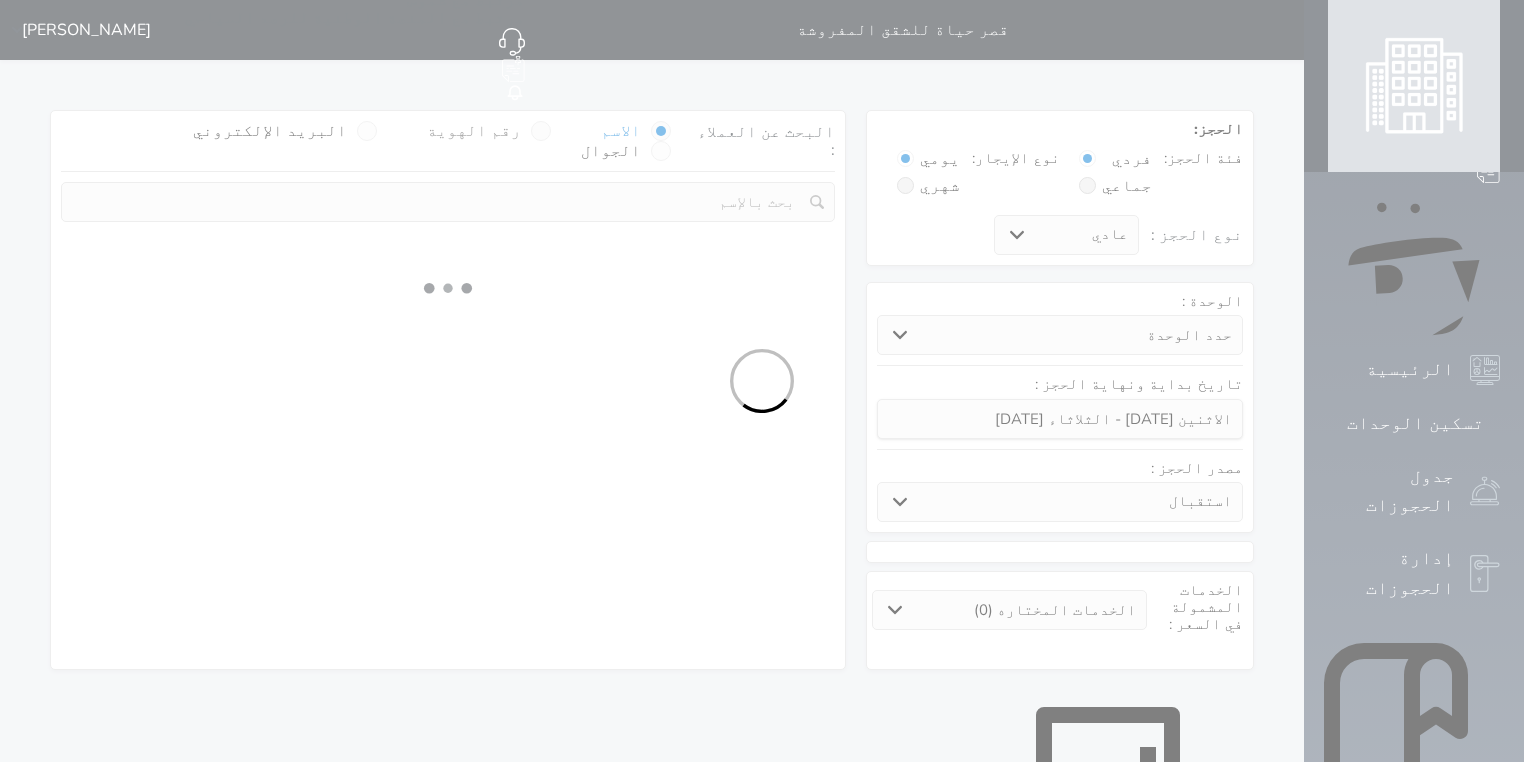 select 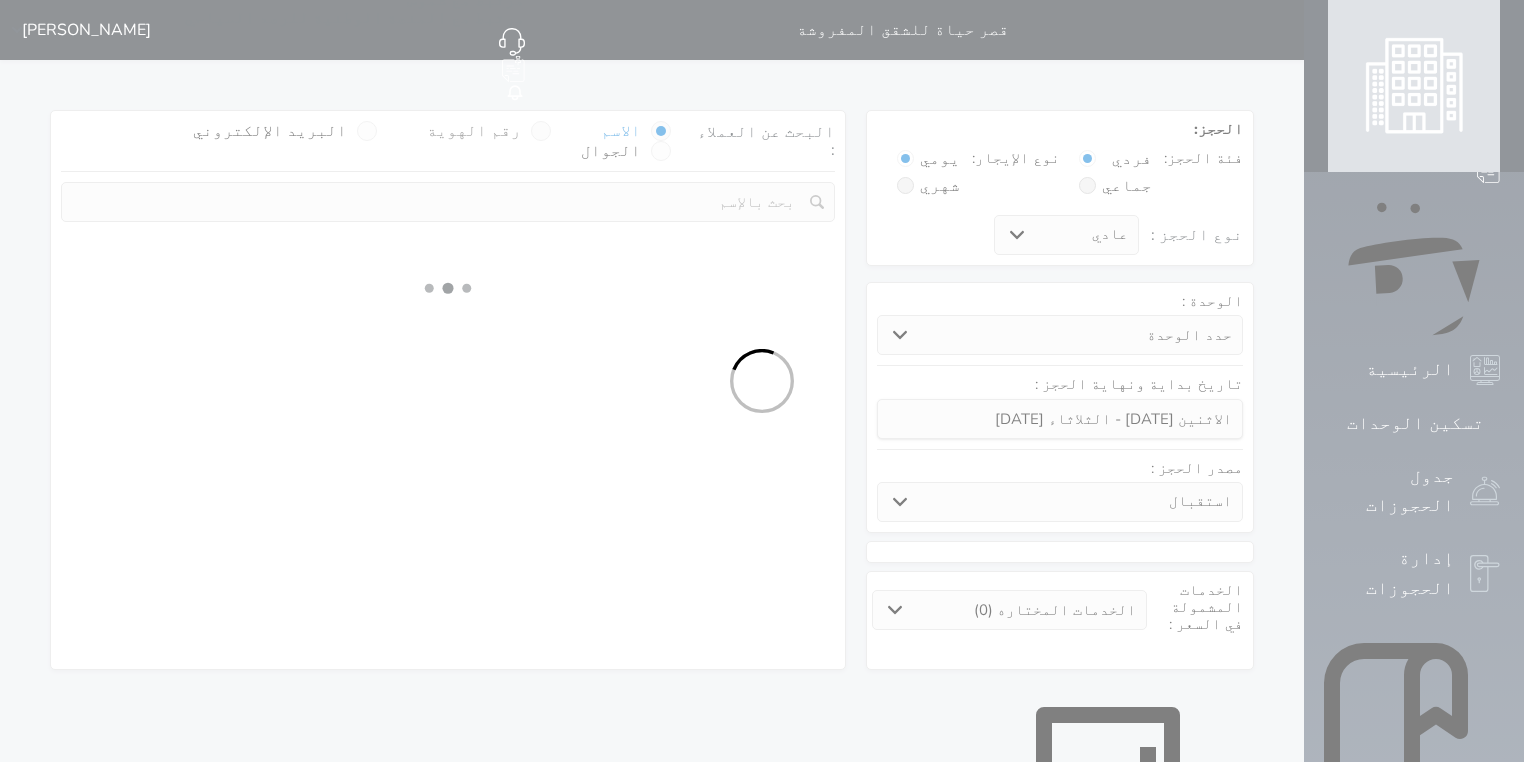 select on "1" 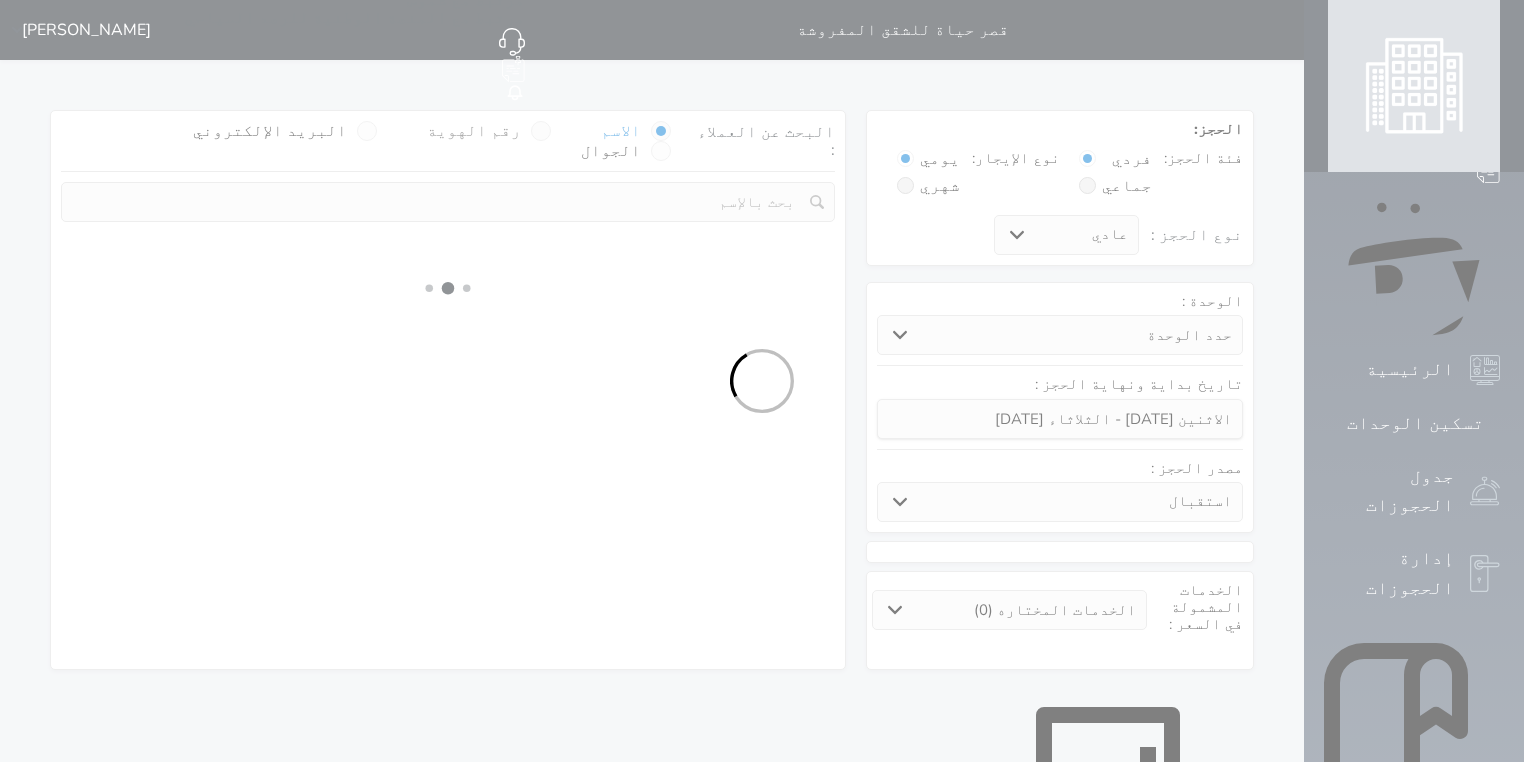 select on "113" 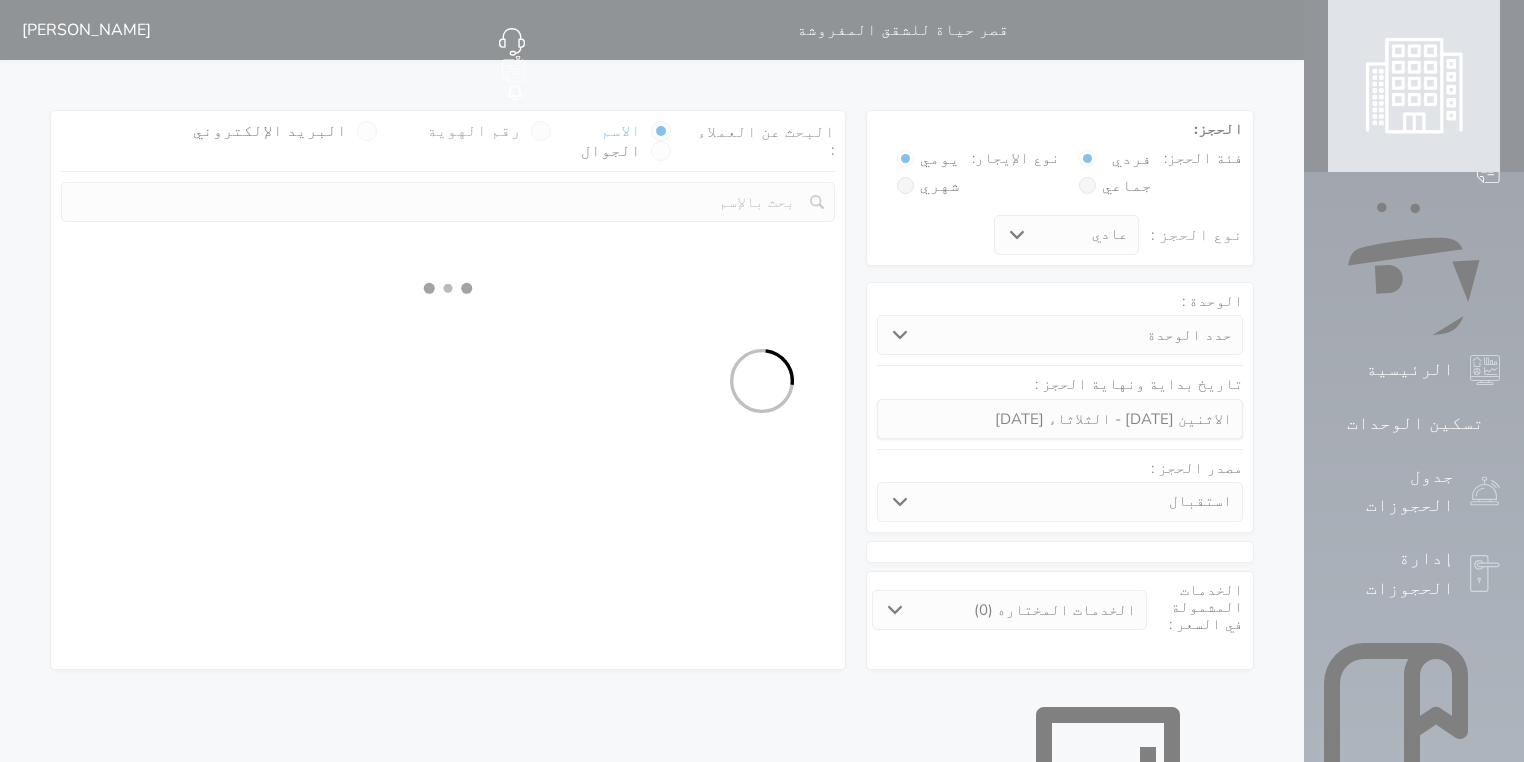select on "1" 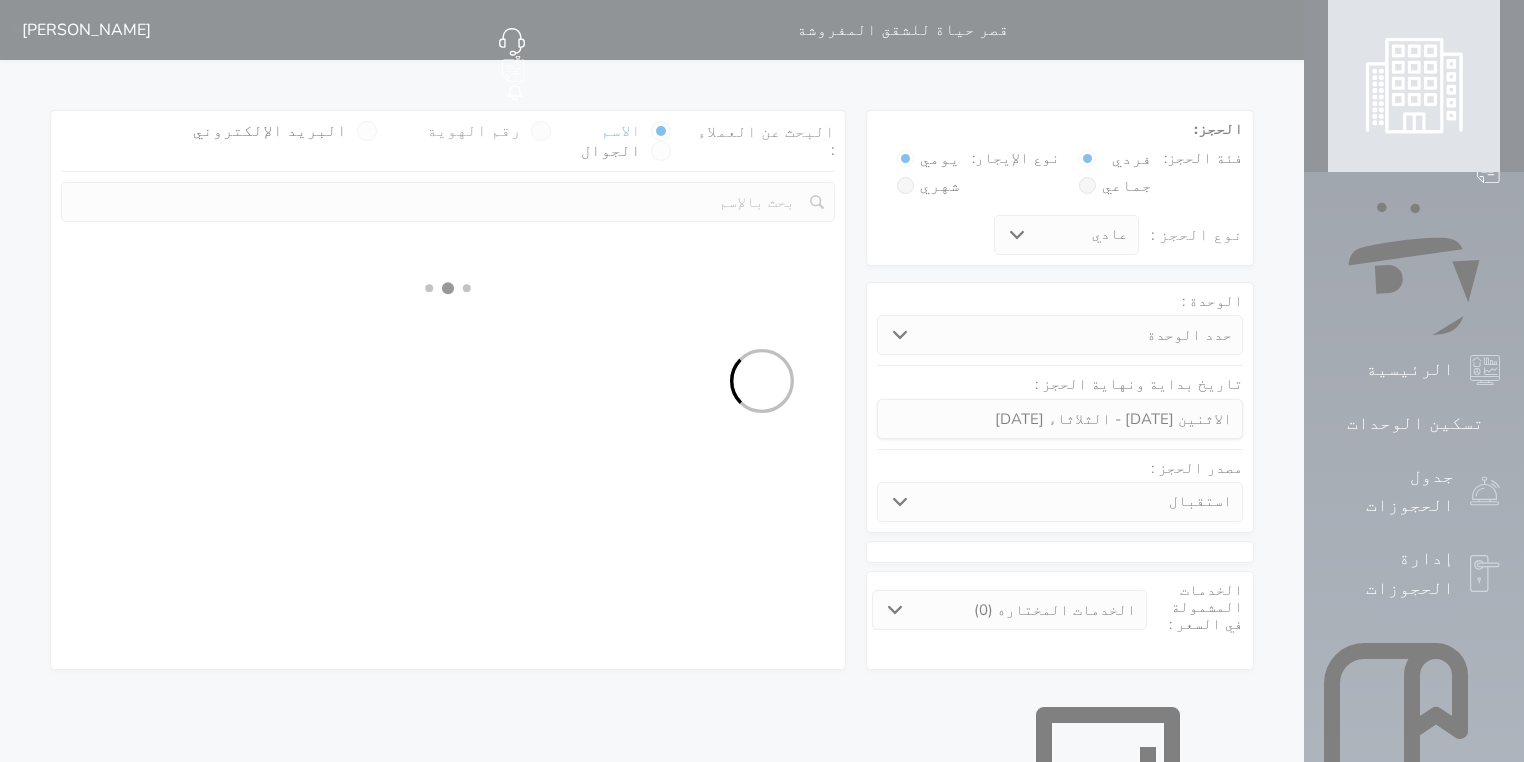 select 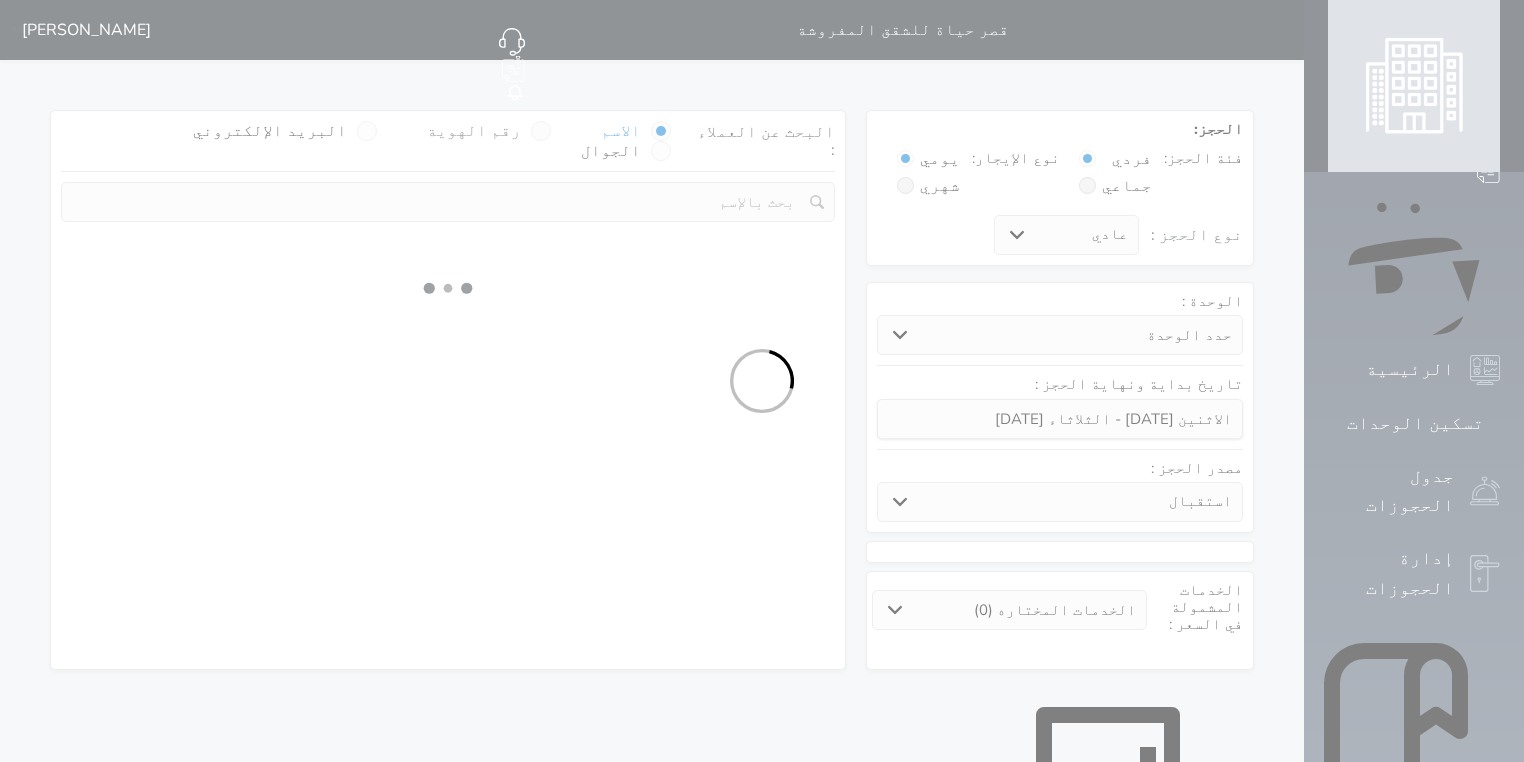 select on "7" 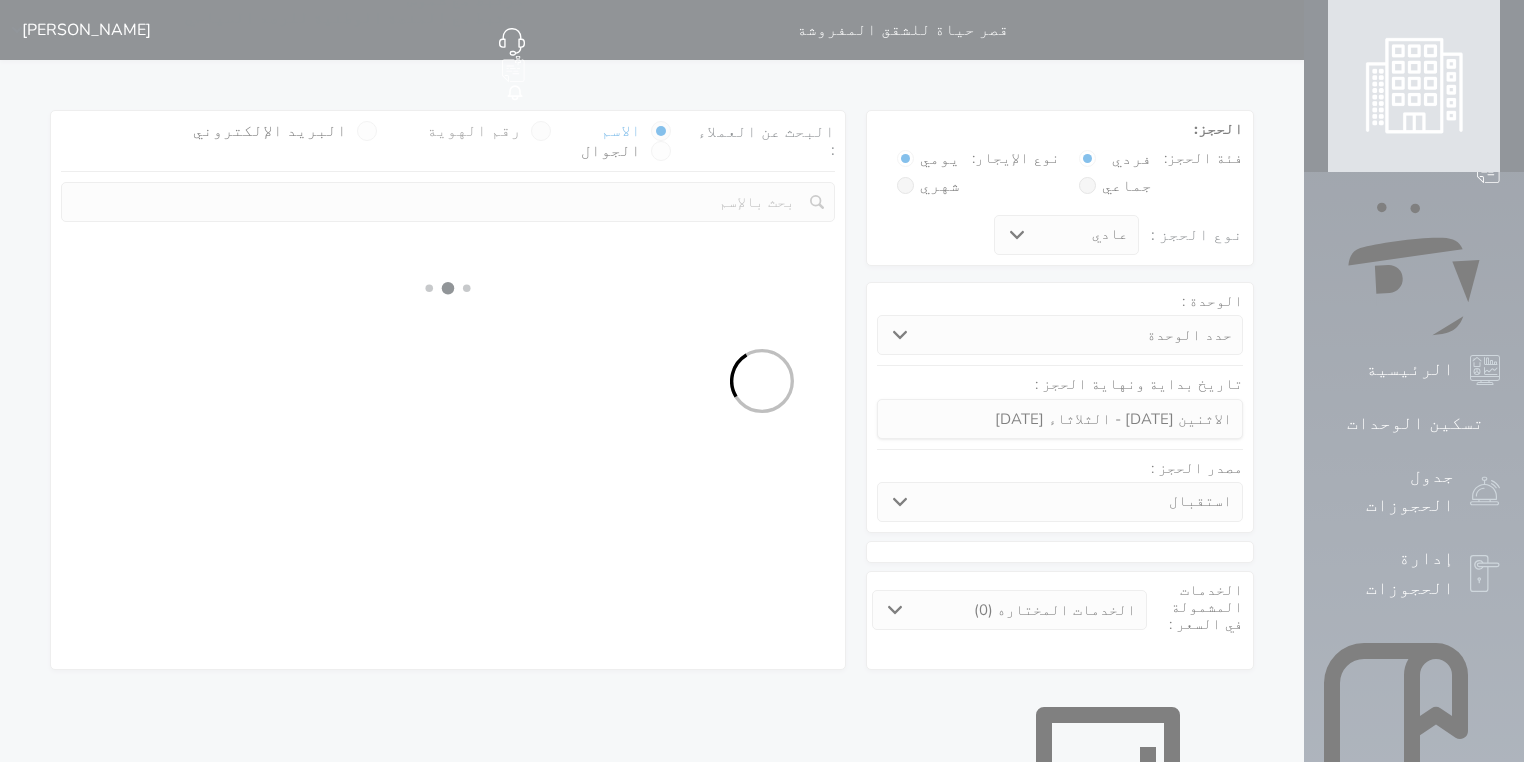 select 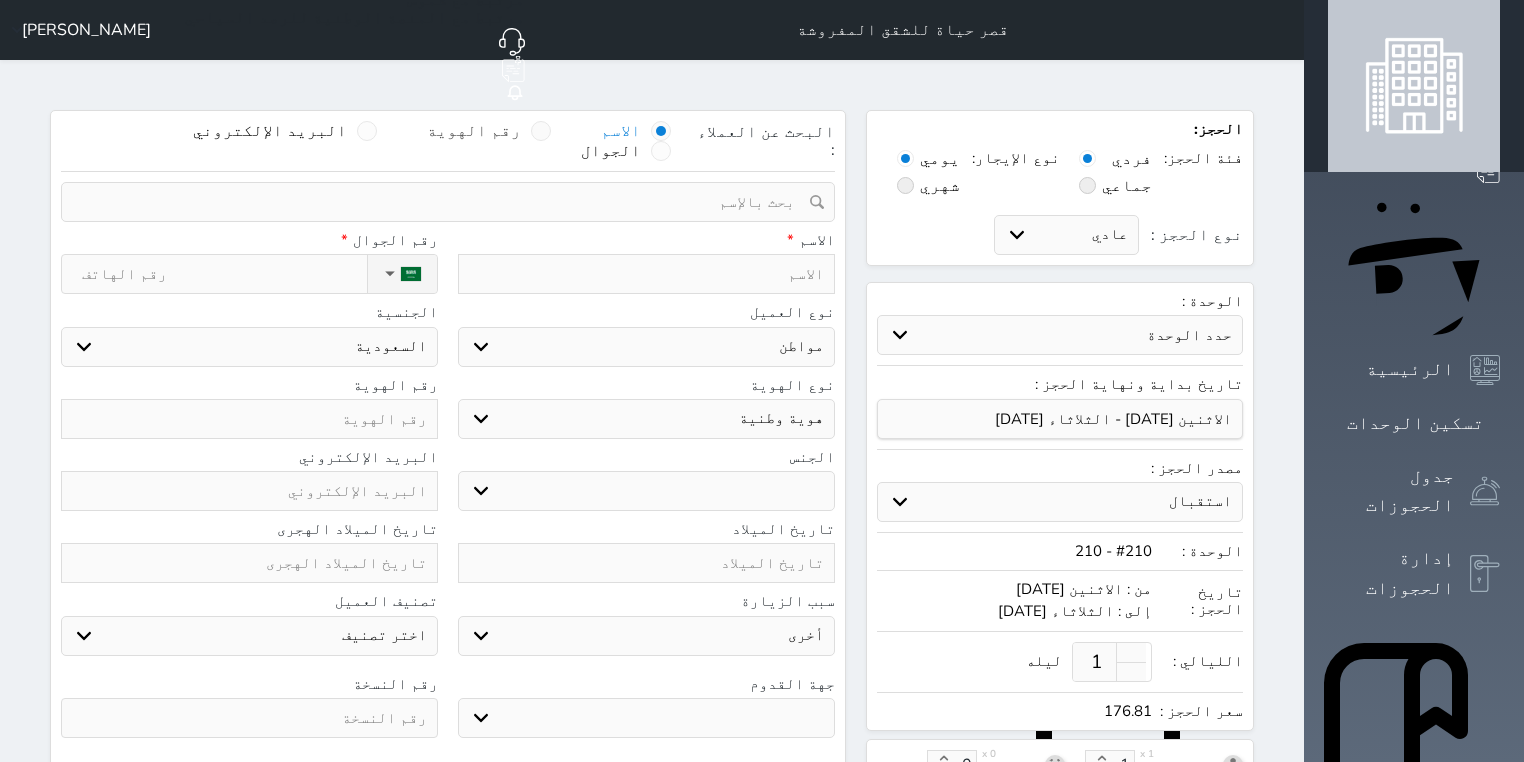 select 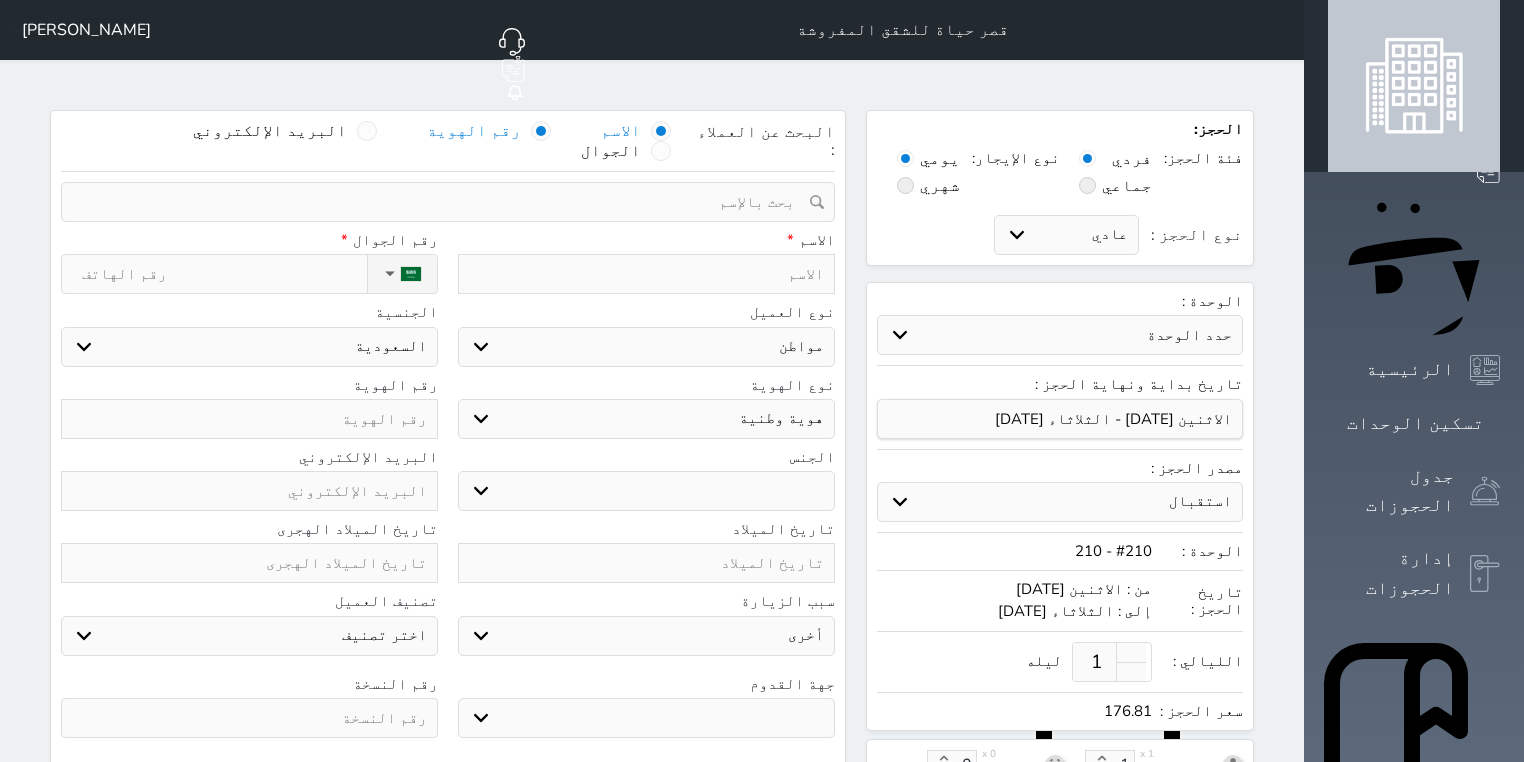 select 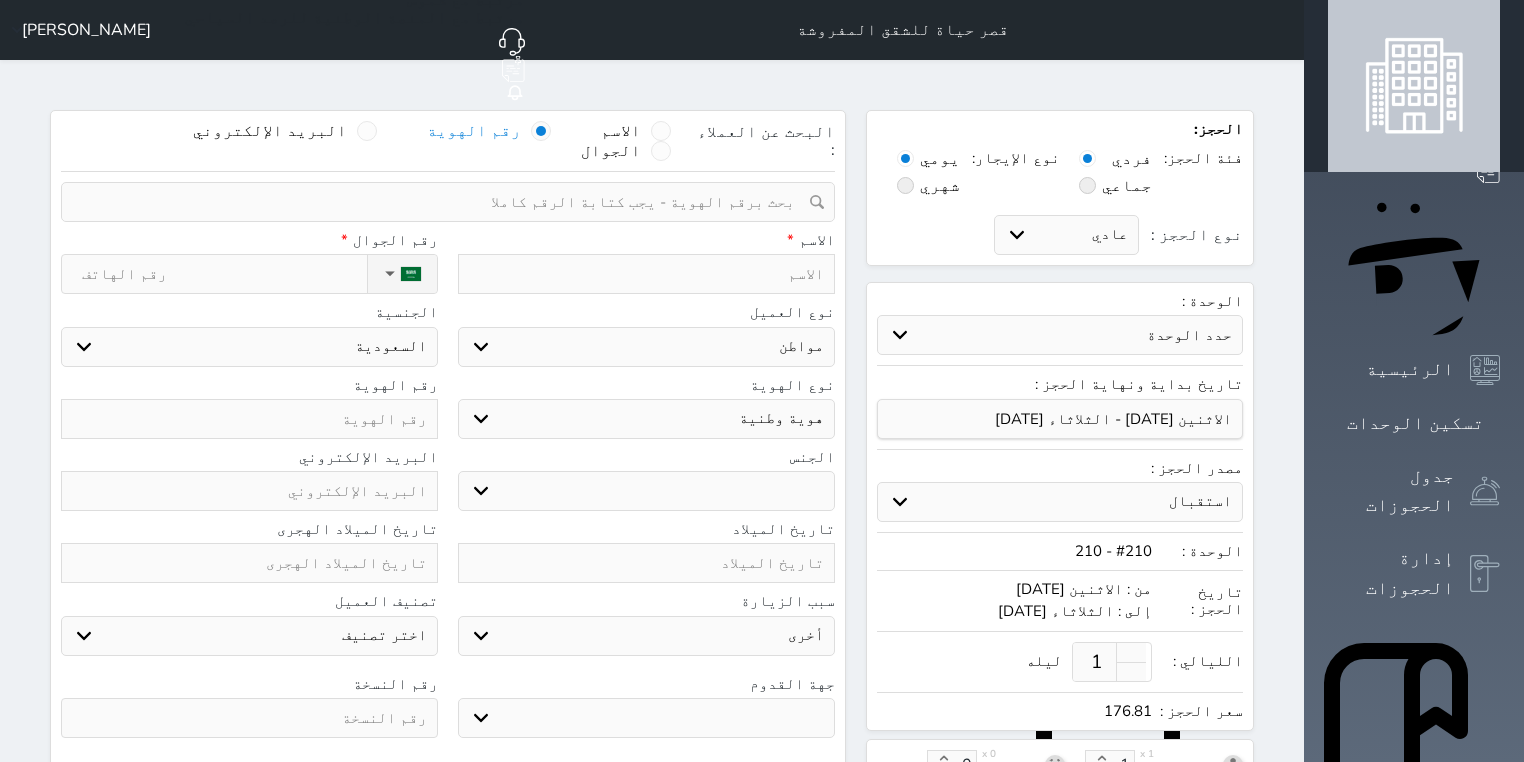 select 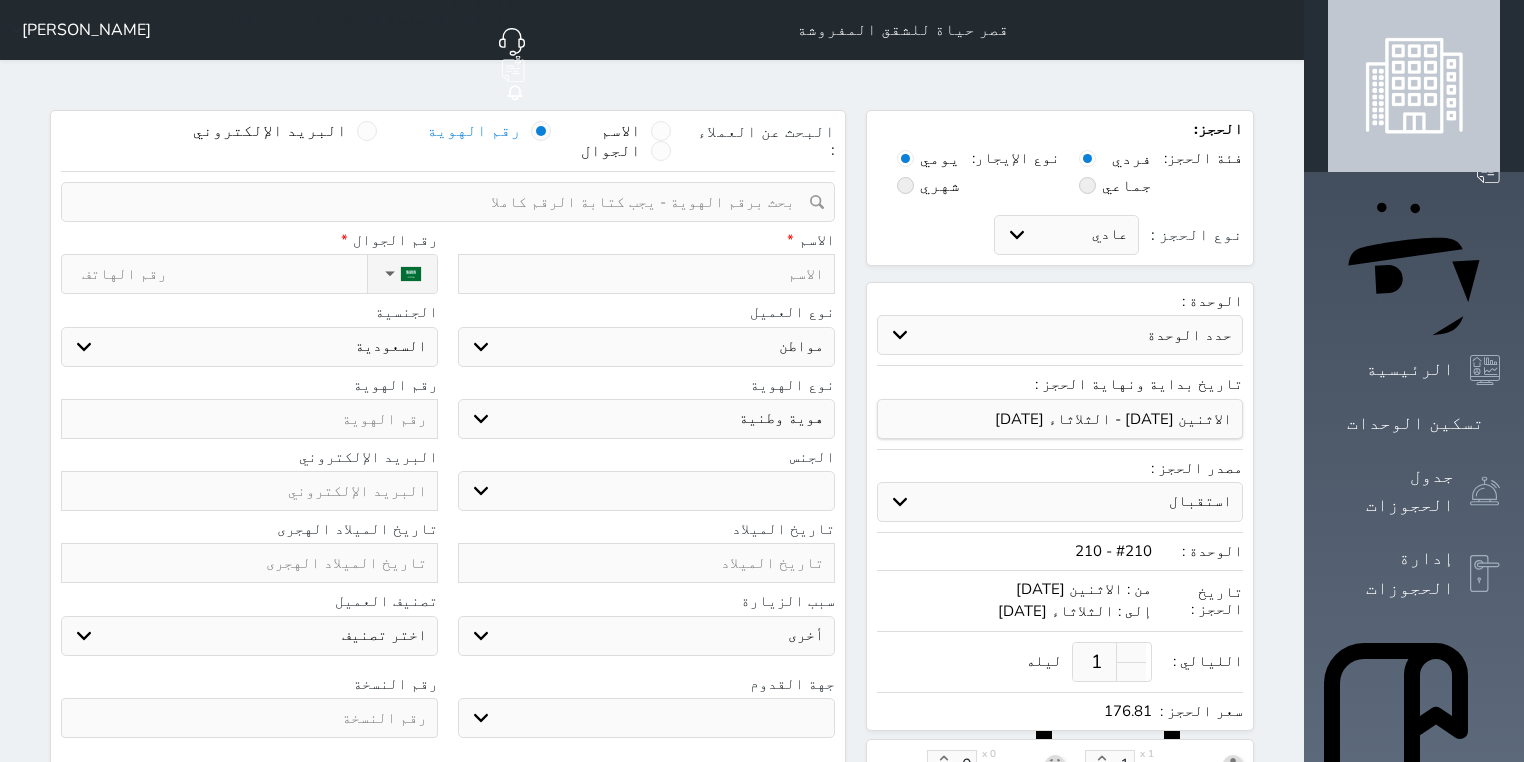 select 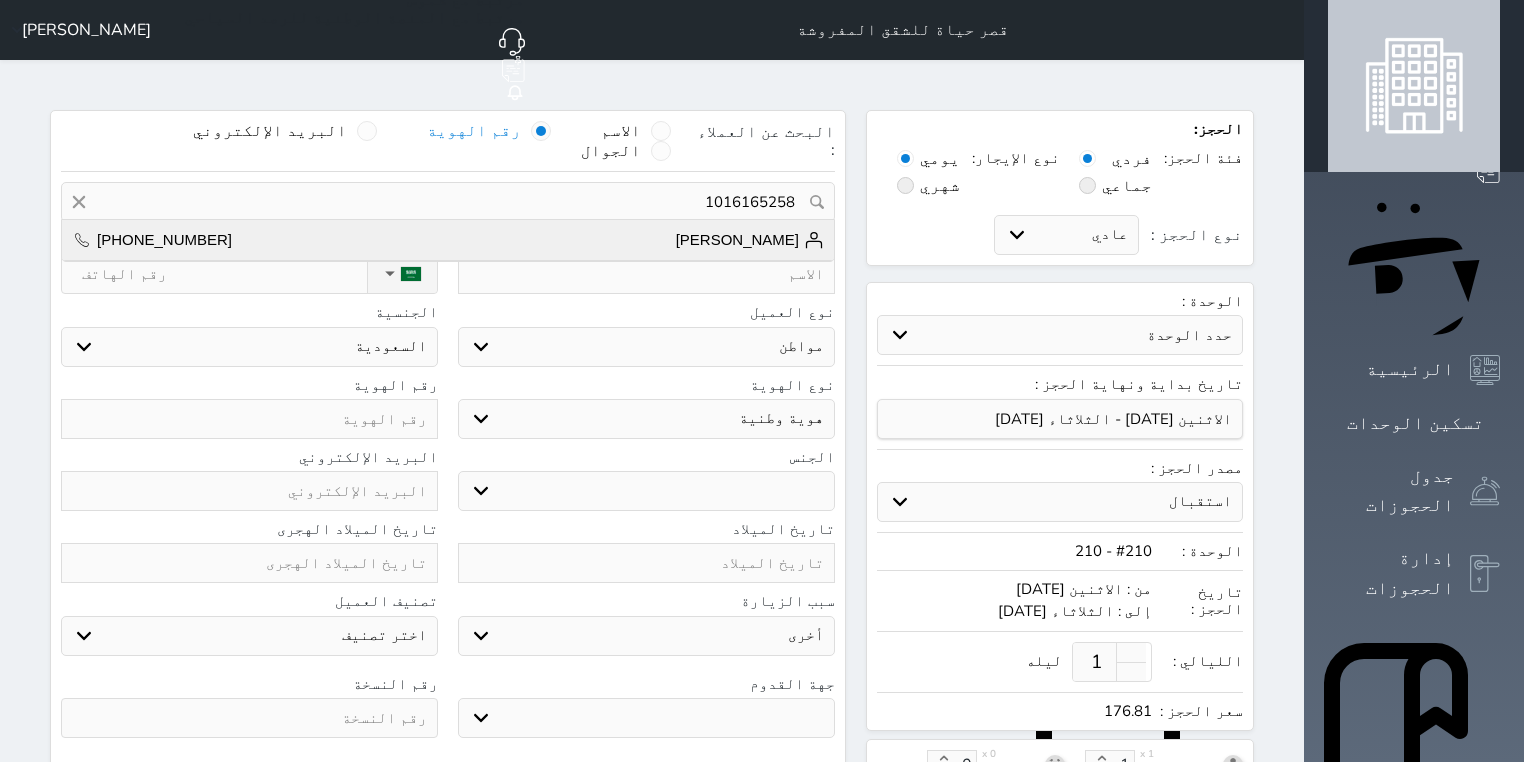 click on "[PERSON_NAME]   [PHONE_NUMBER]" at bounding box center [448, 240] 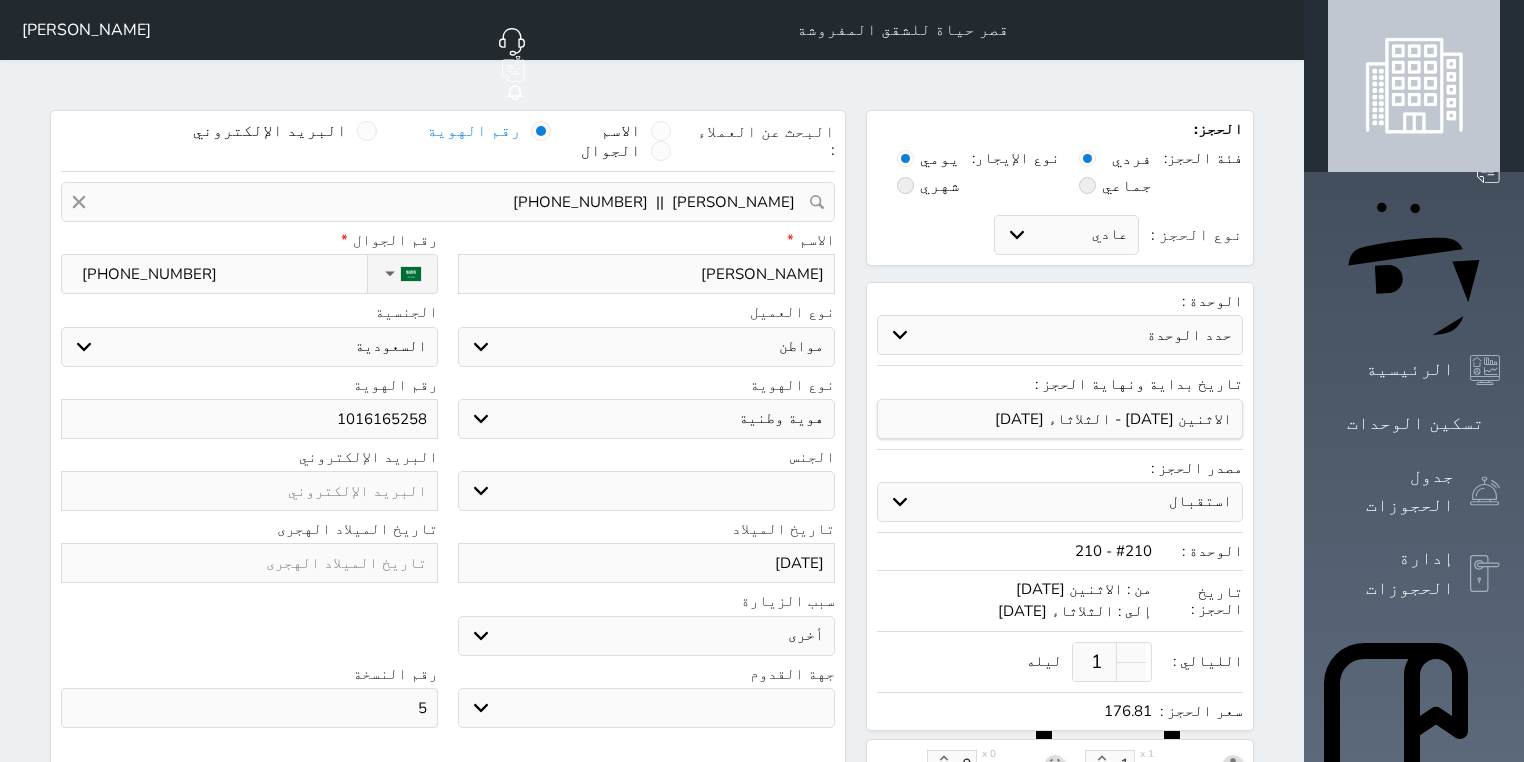 select 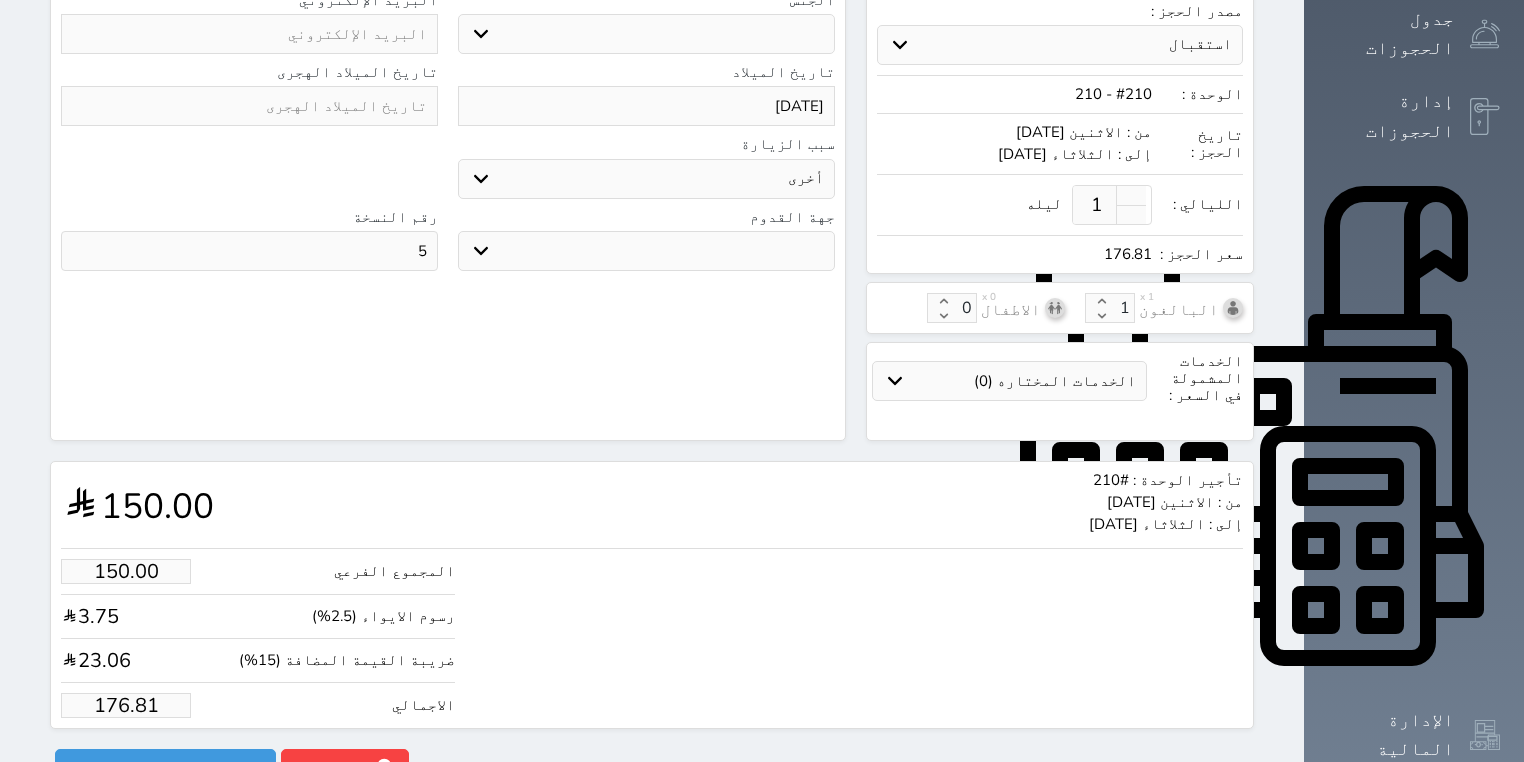 scroll, scrollTop: 460, scrollLeft: 0, axis: vertical 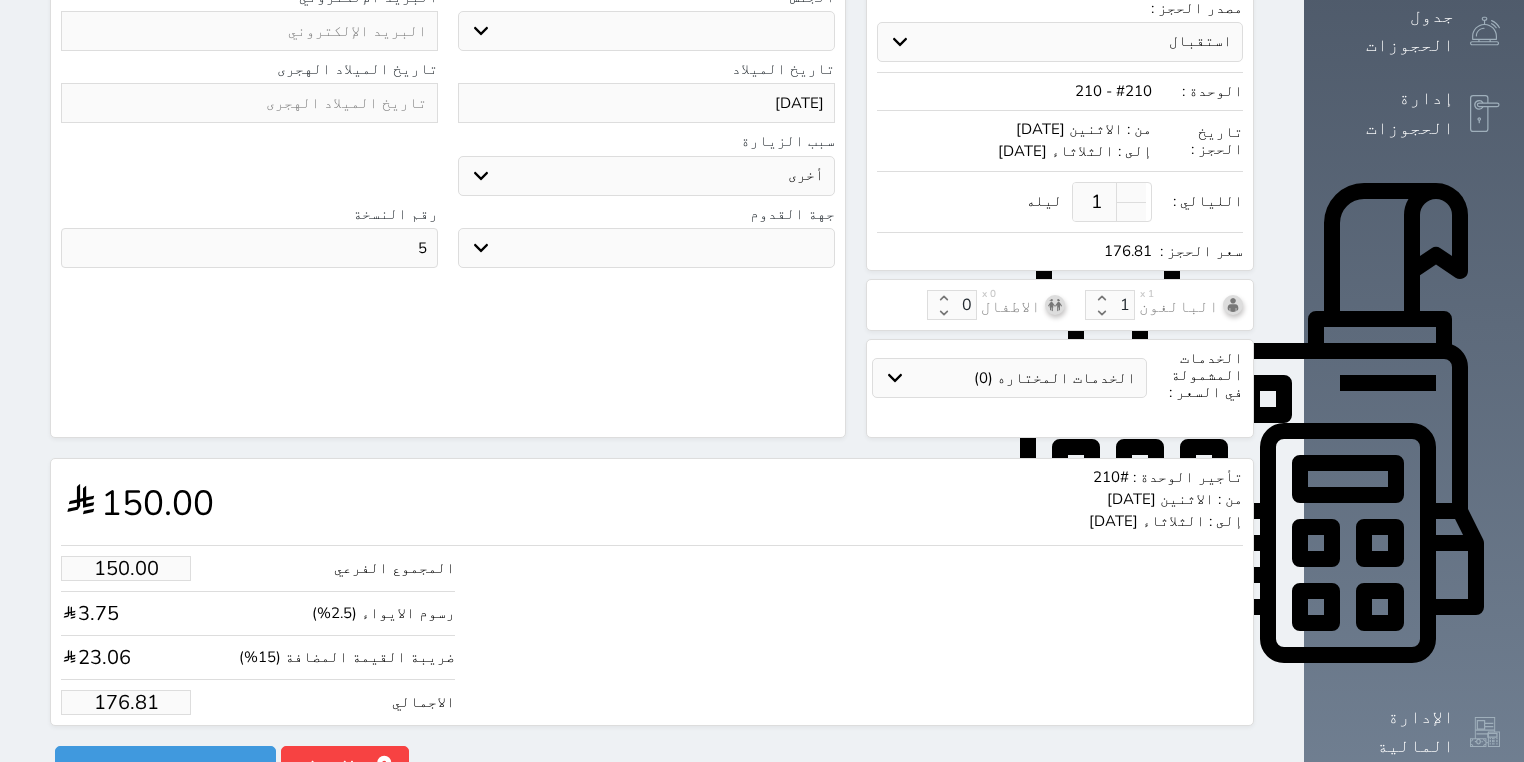 drag, startPoint x: 143, startPoint y: 665, endPoint x: 44, endPoint y: 666, distance: 99.00505 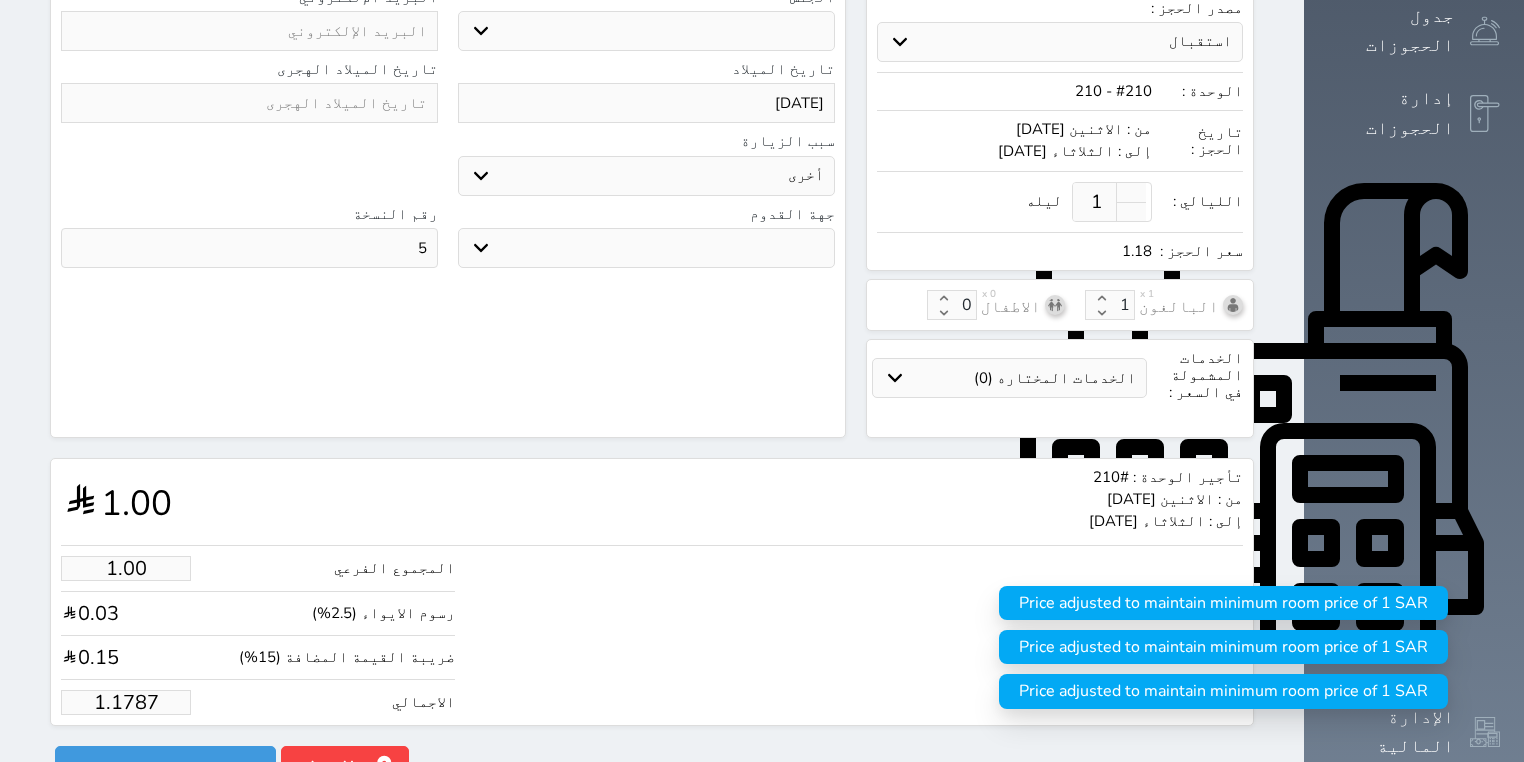 type on "1.178" 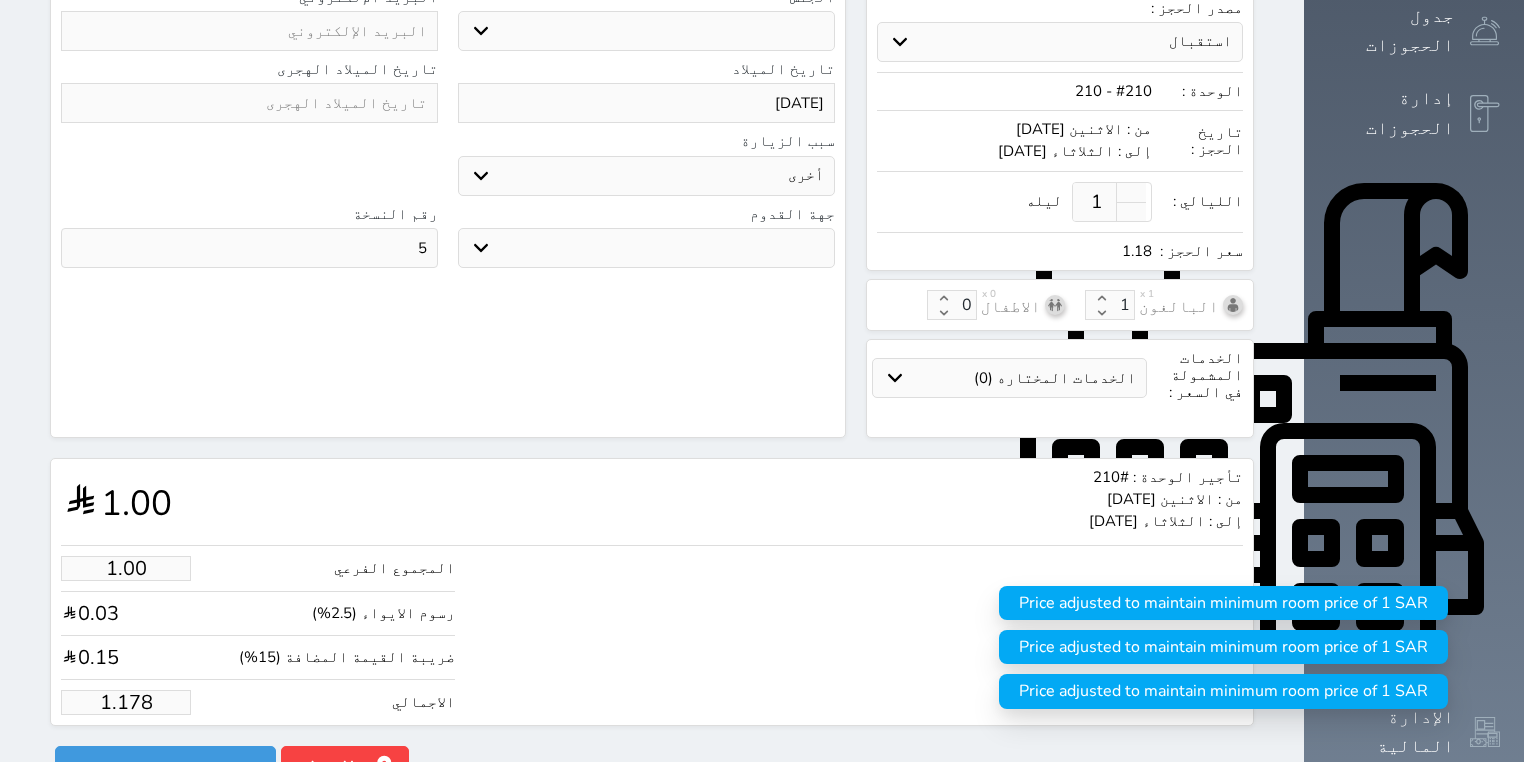 type on "1.17" 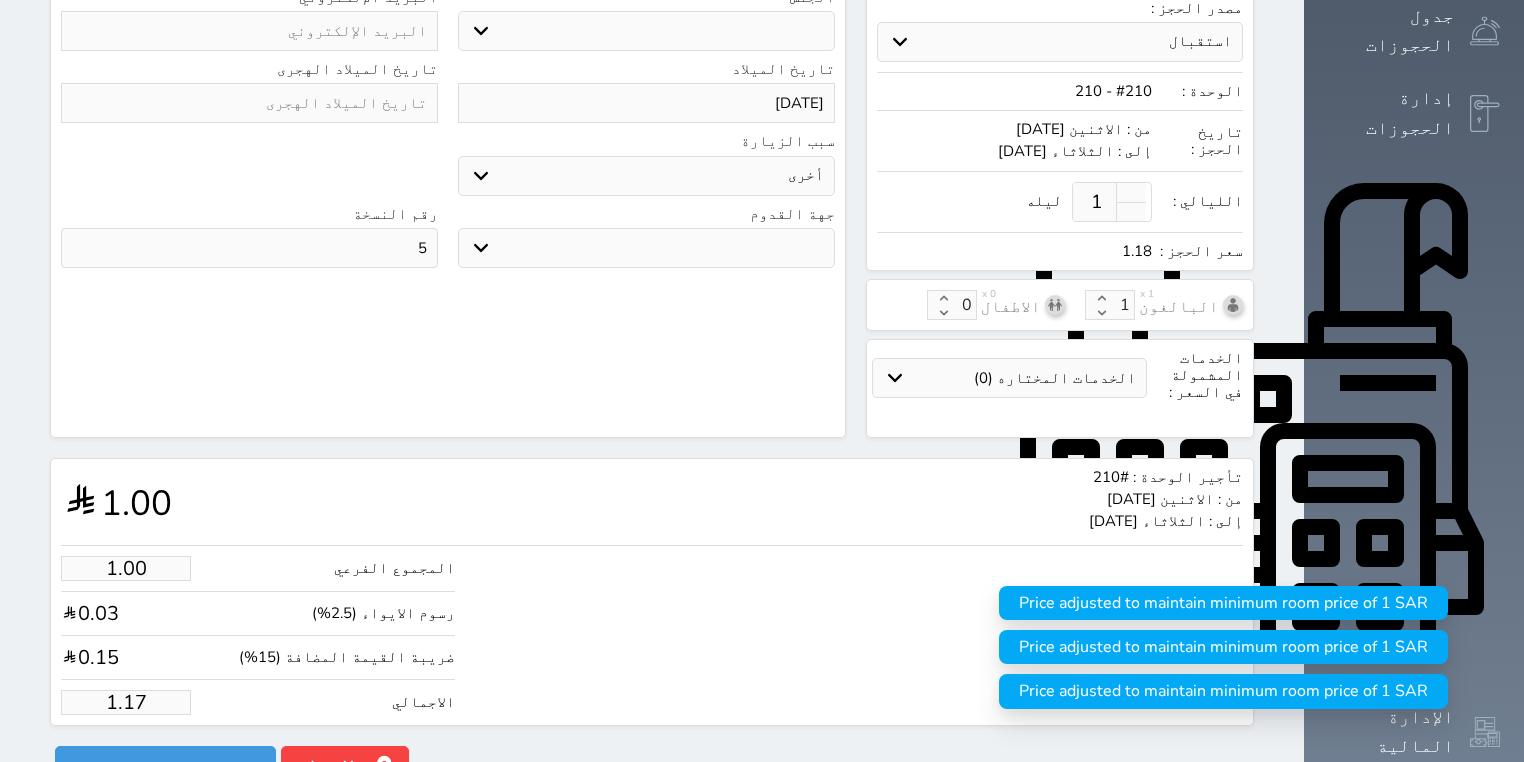 type on "1.1" 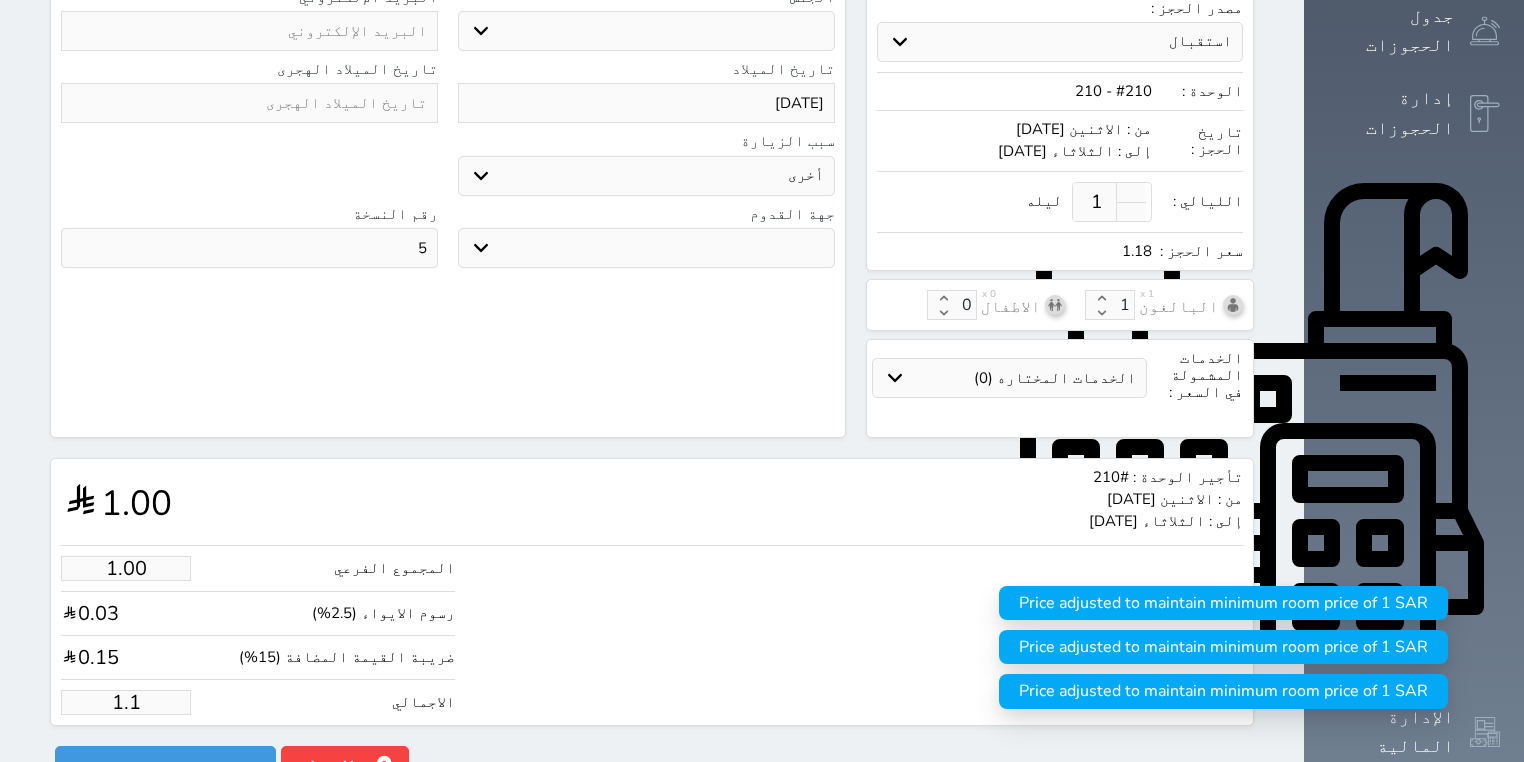 type on "1." 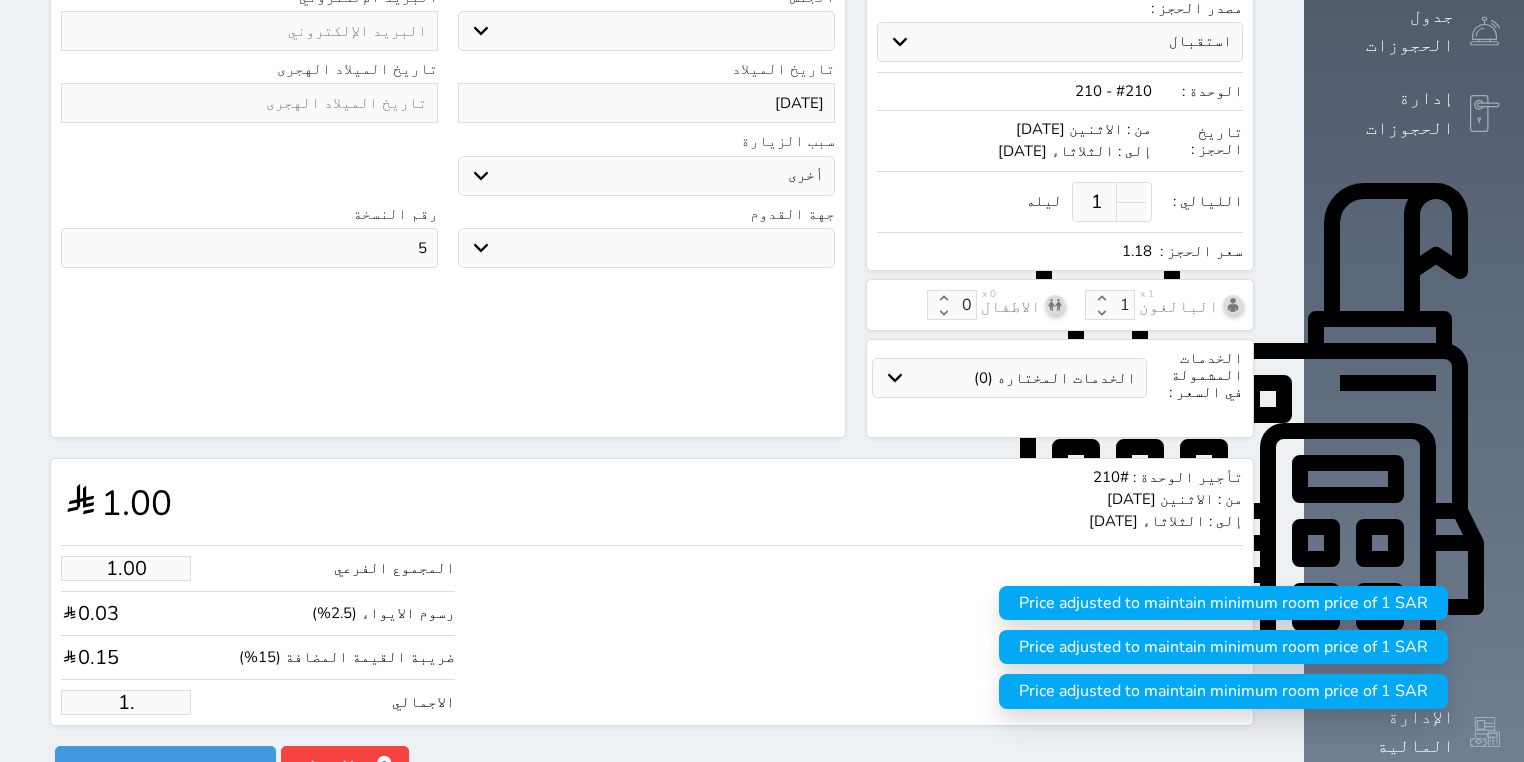 type on "1" 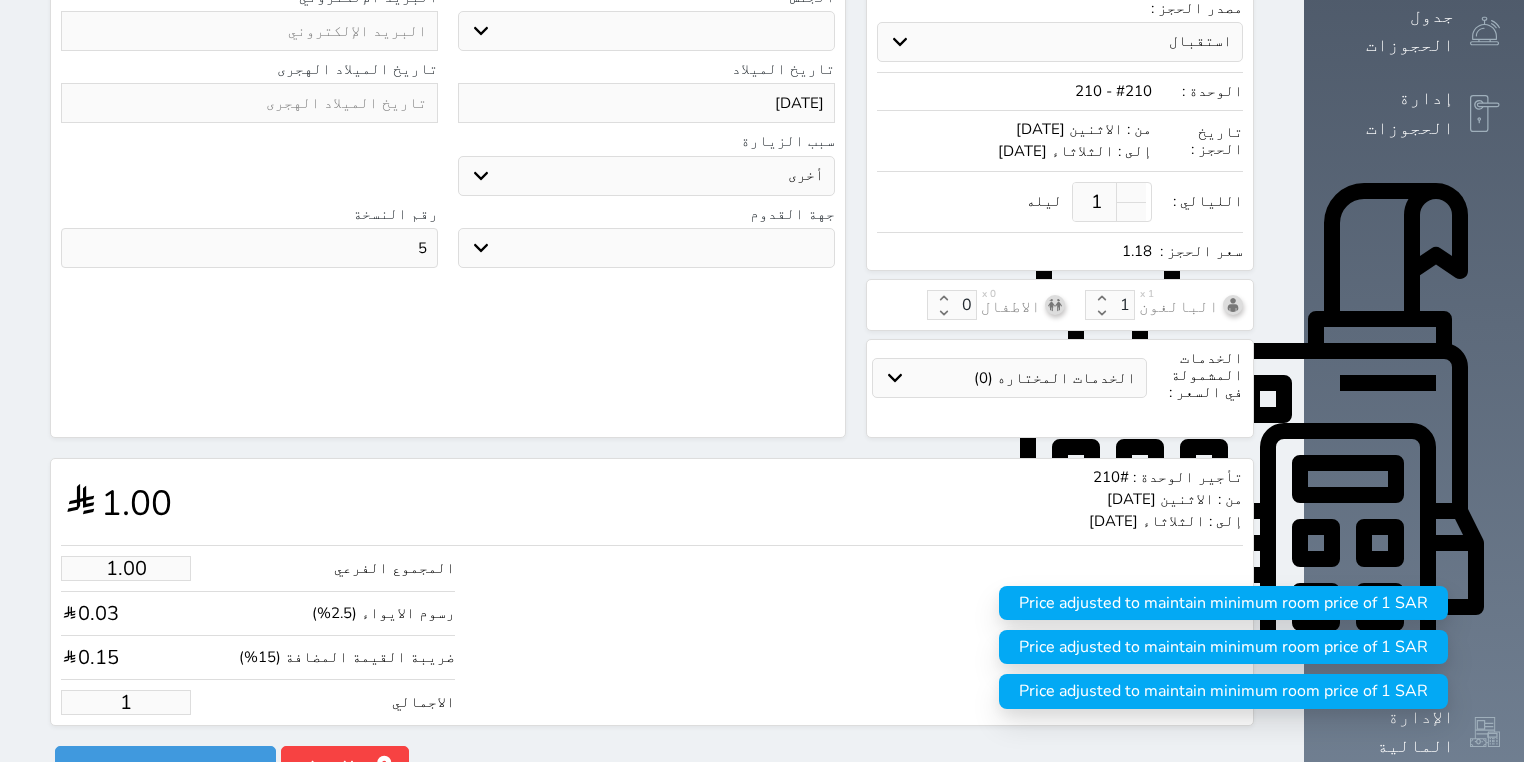 type 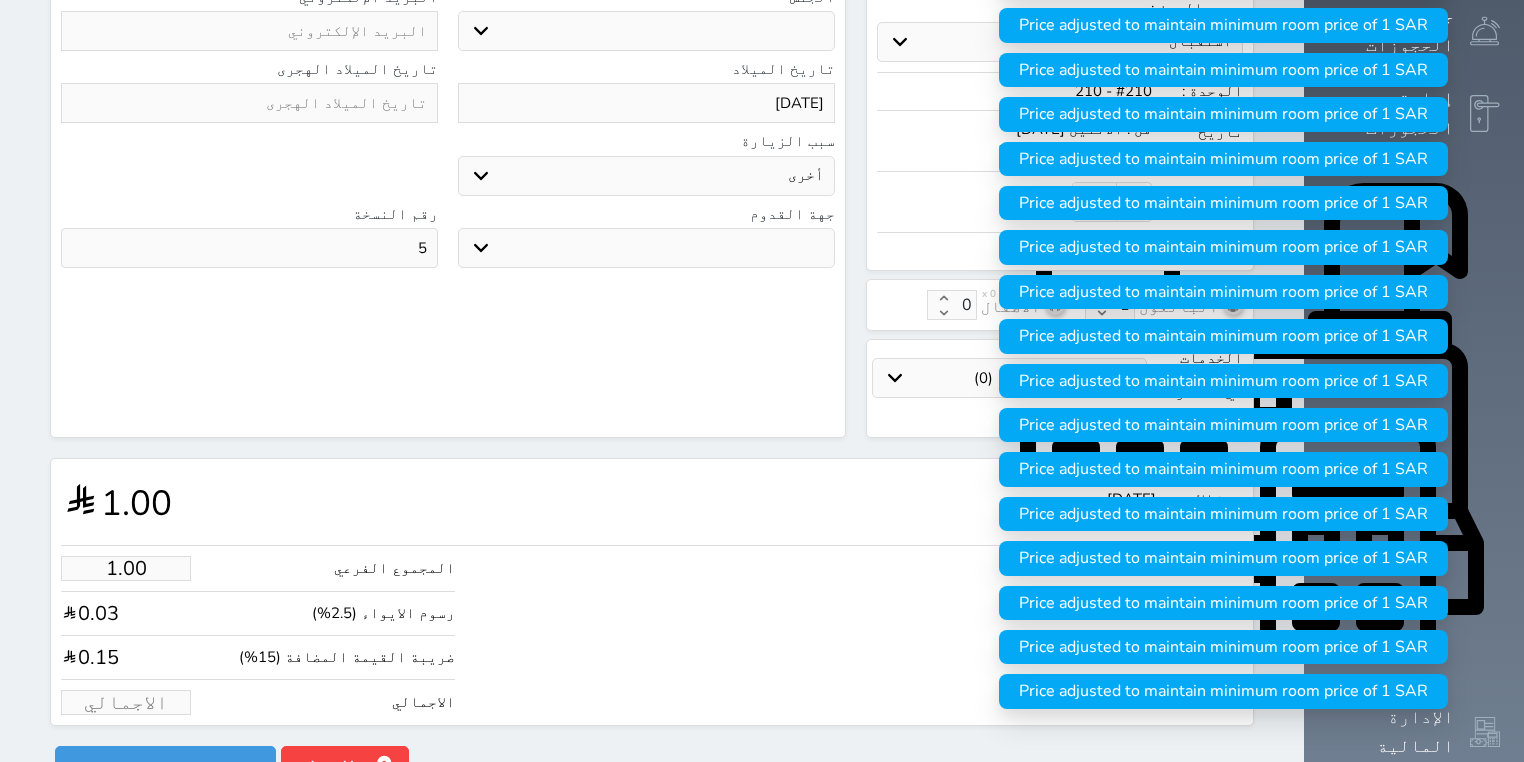 type on "1" 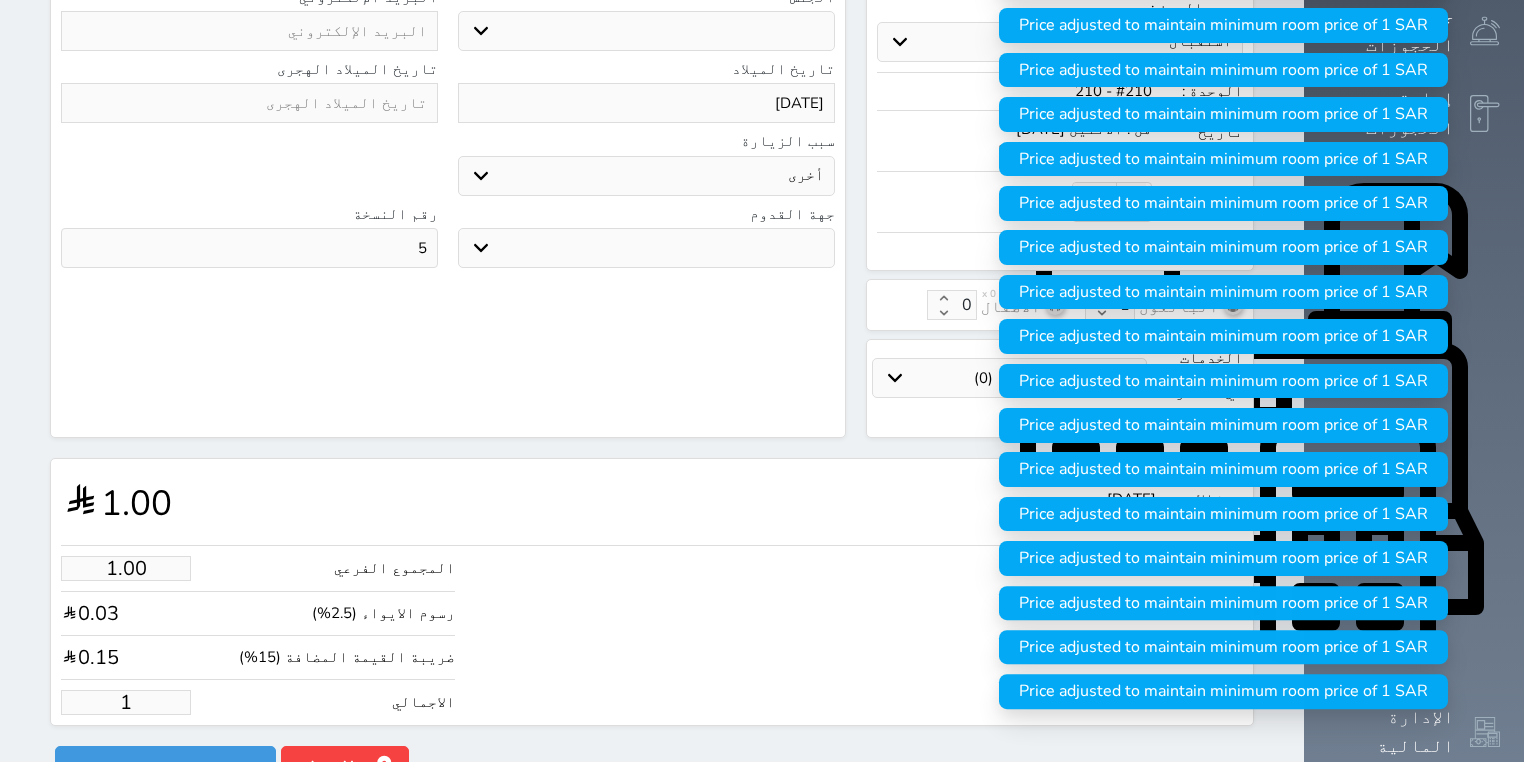 type on "13.57" 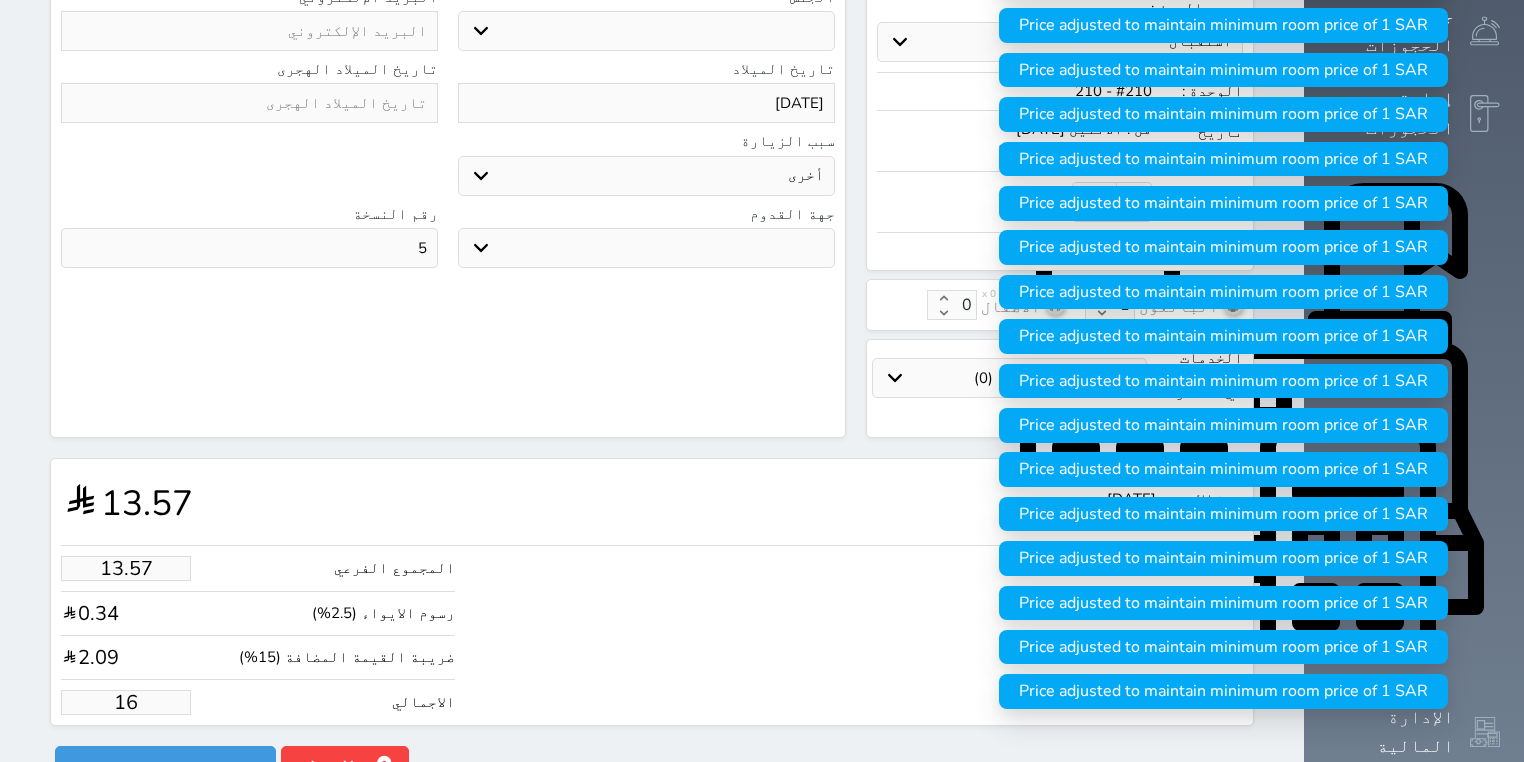 type on "135.74" 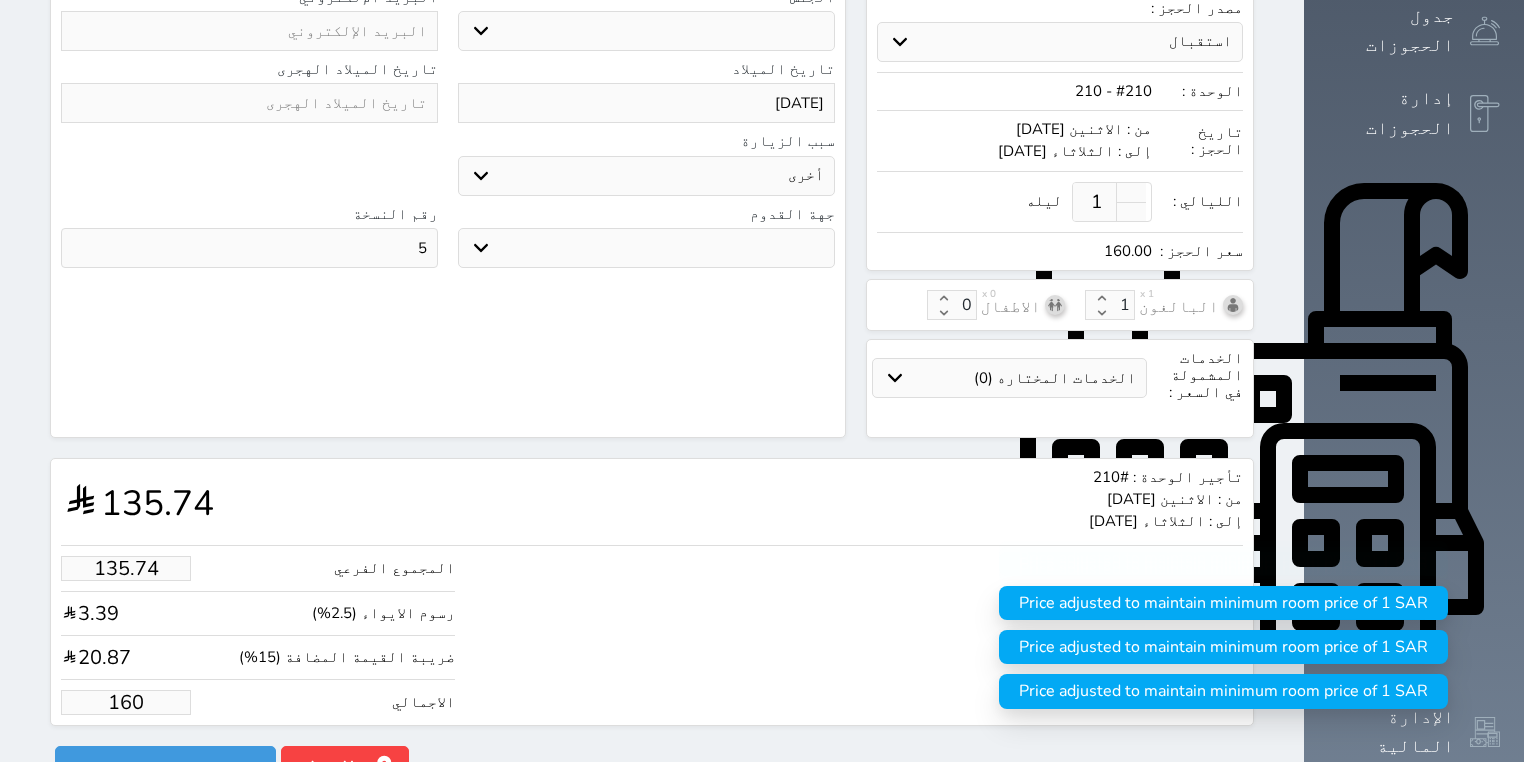 type on "160.00" 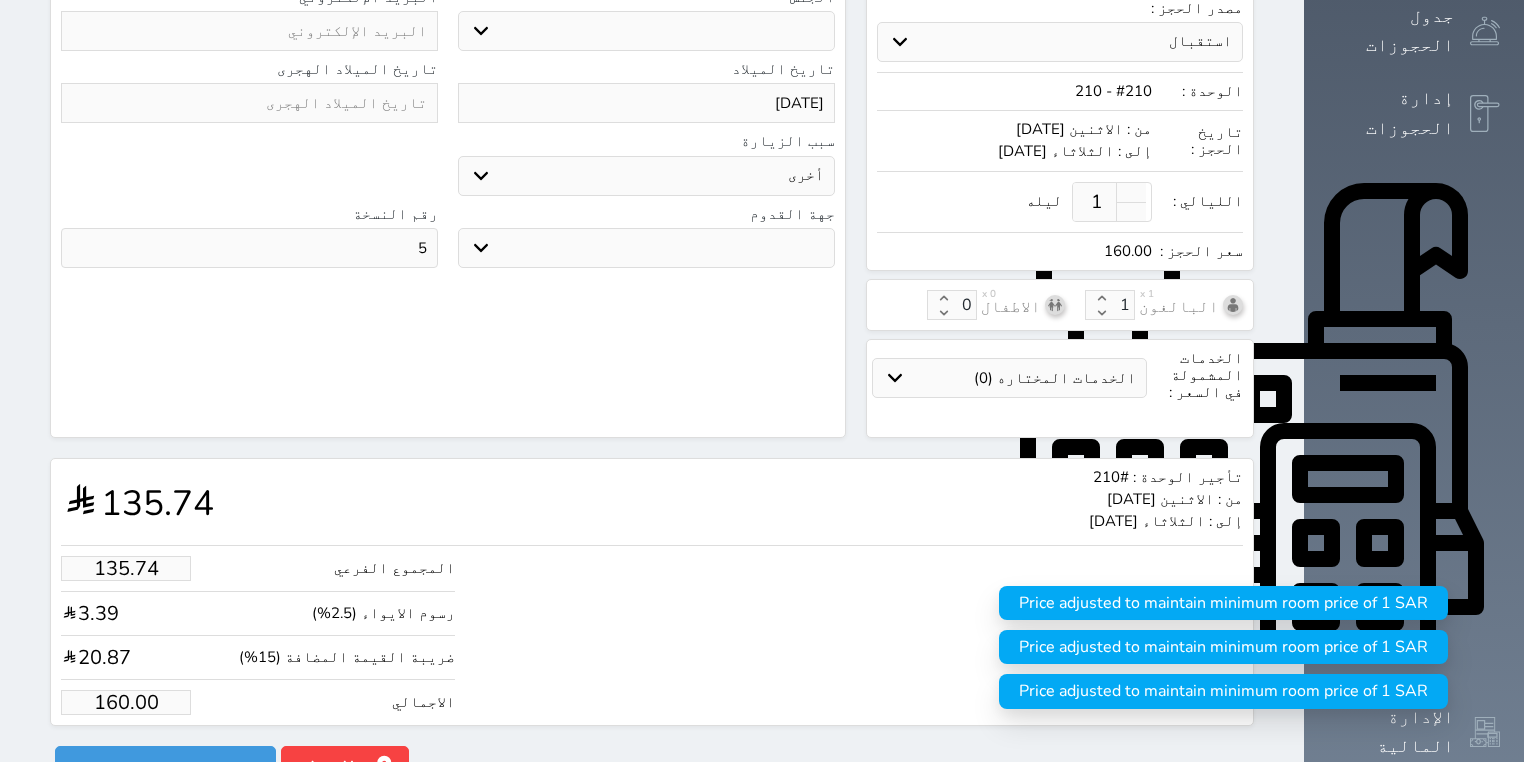 click on "المجموع الفرعي   135.74   رسوم الايواء (2.5%)    3.39    ضريبة القيمة المضافة (15%)    20.87      الاجمالي   160.00" at bounding box center [652, 630] 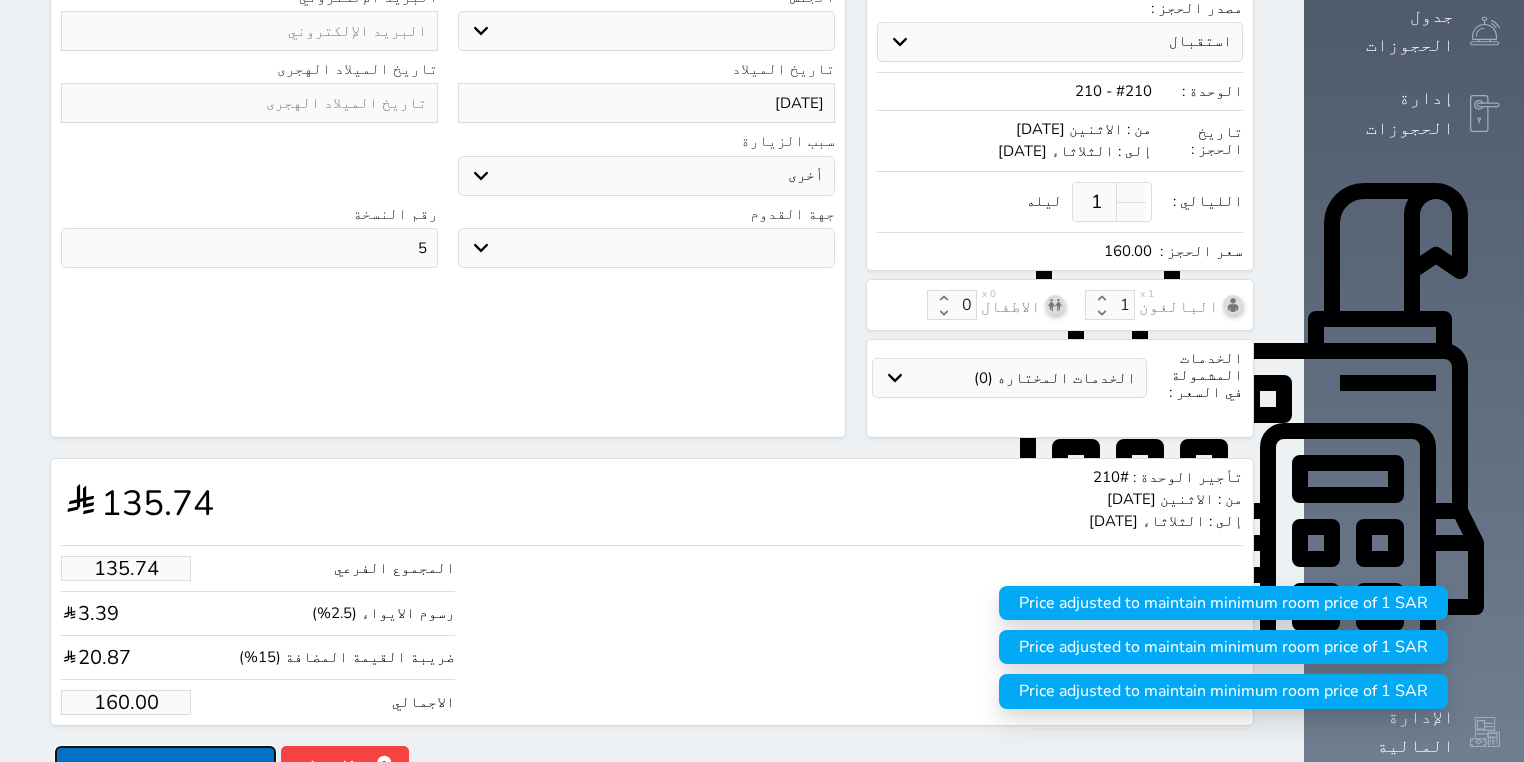 click on "حجز" at bounding box center (165, 763) 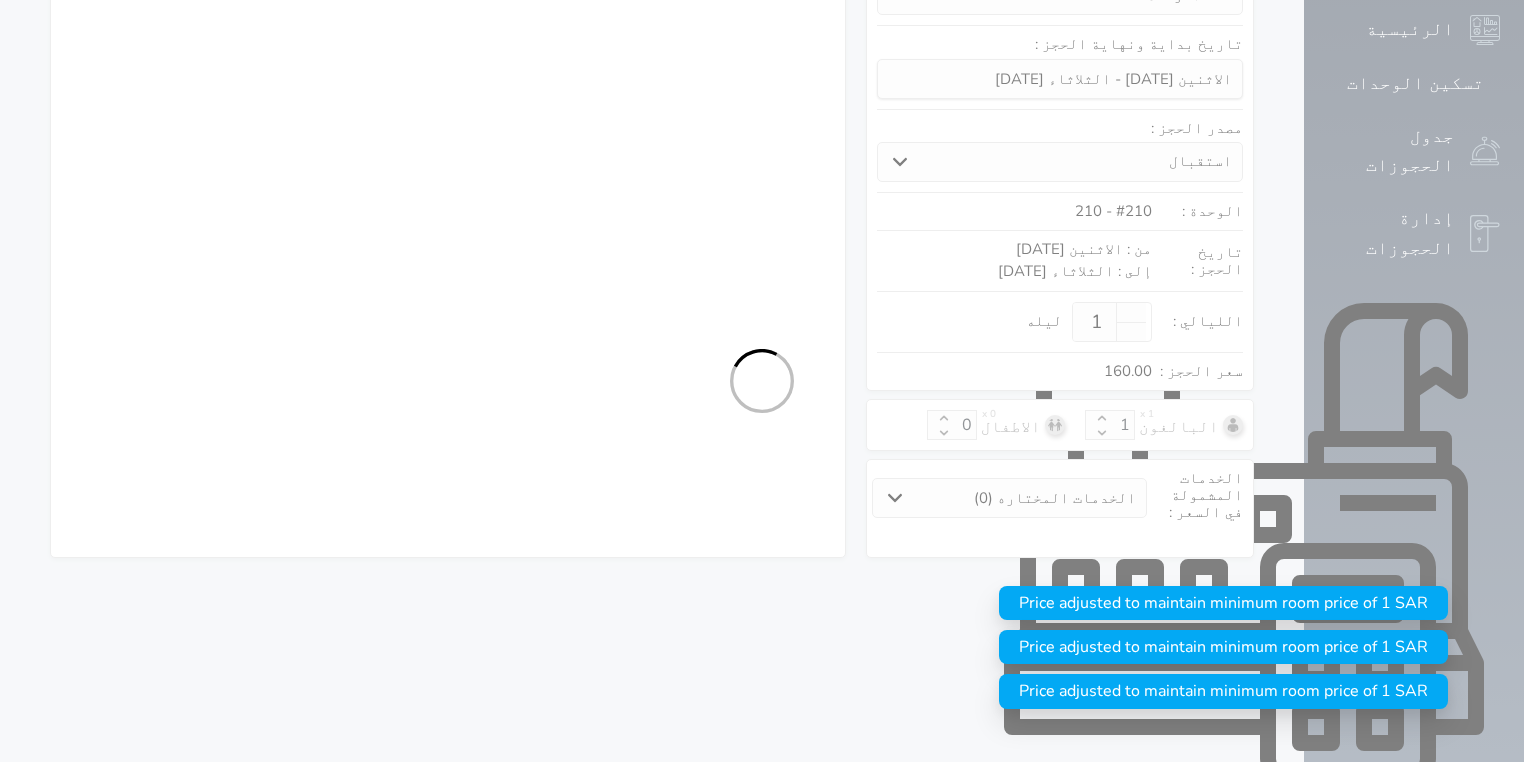 select on "1" 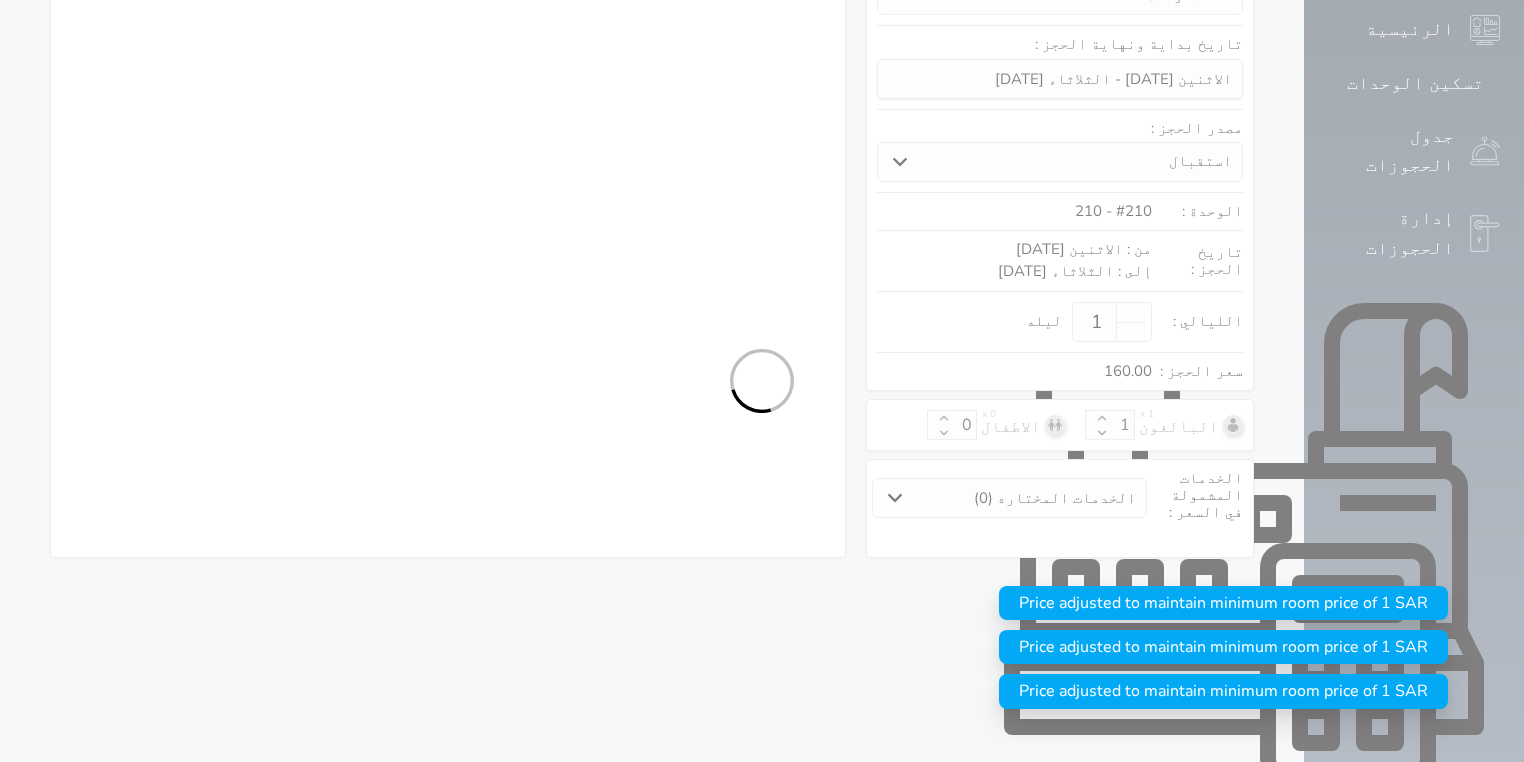 select on "113" 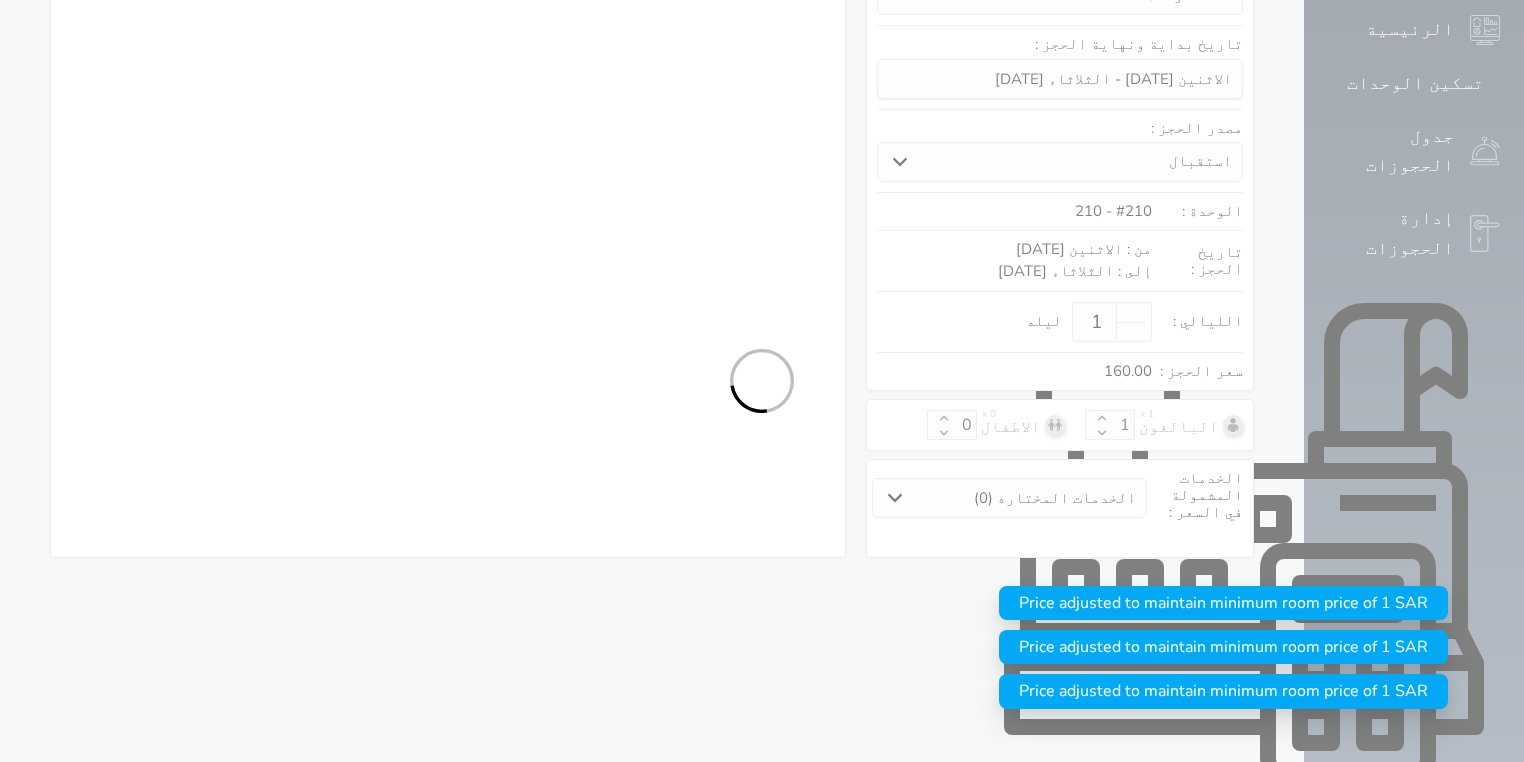 select on "1" 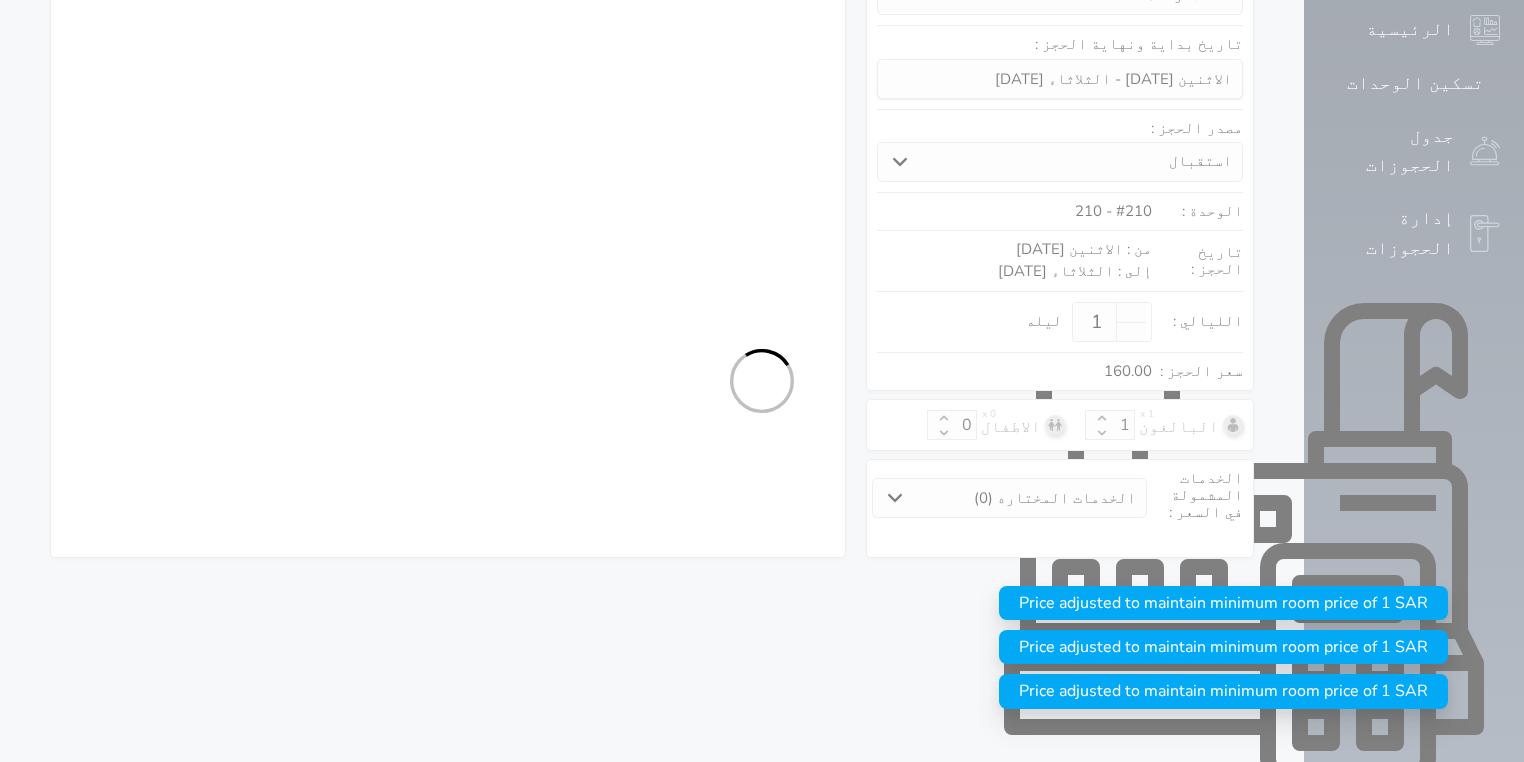select on "7" 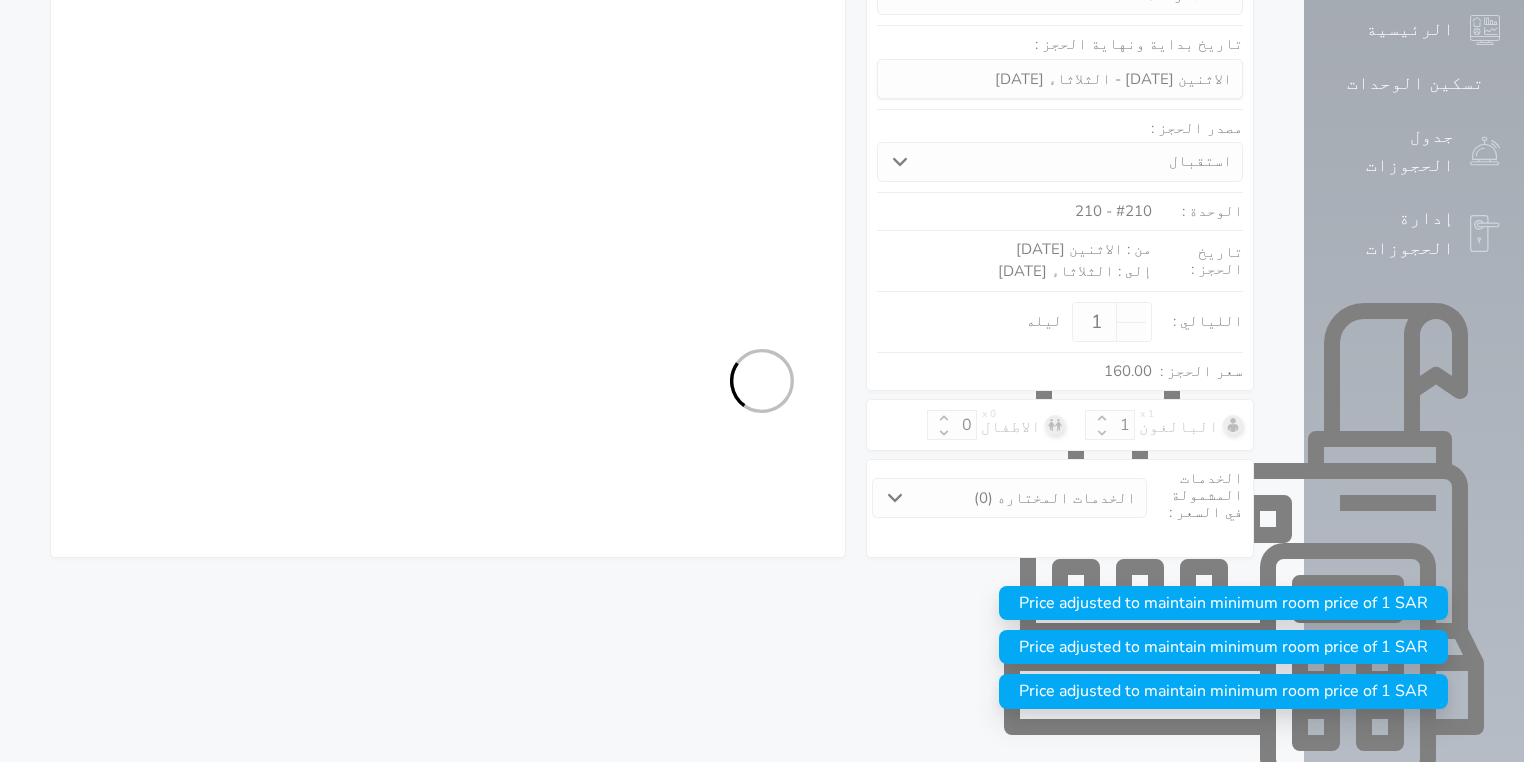 select 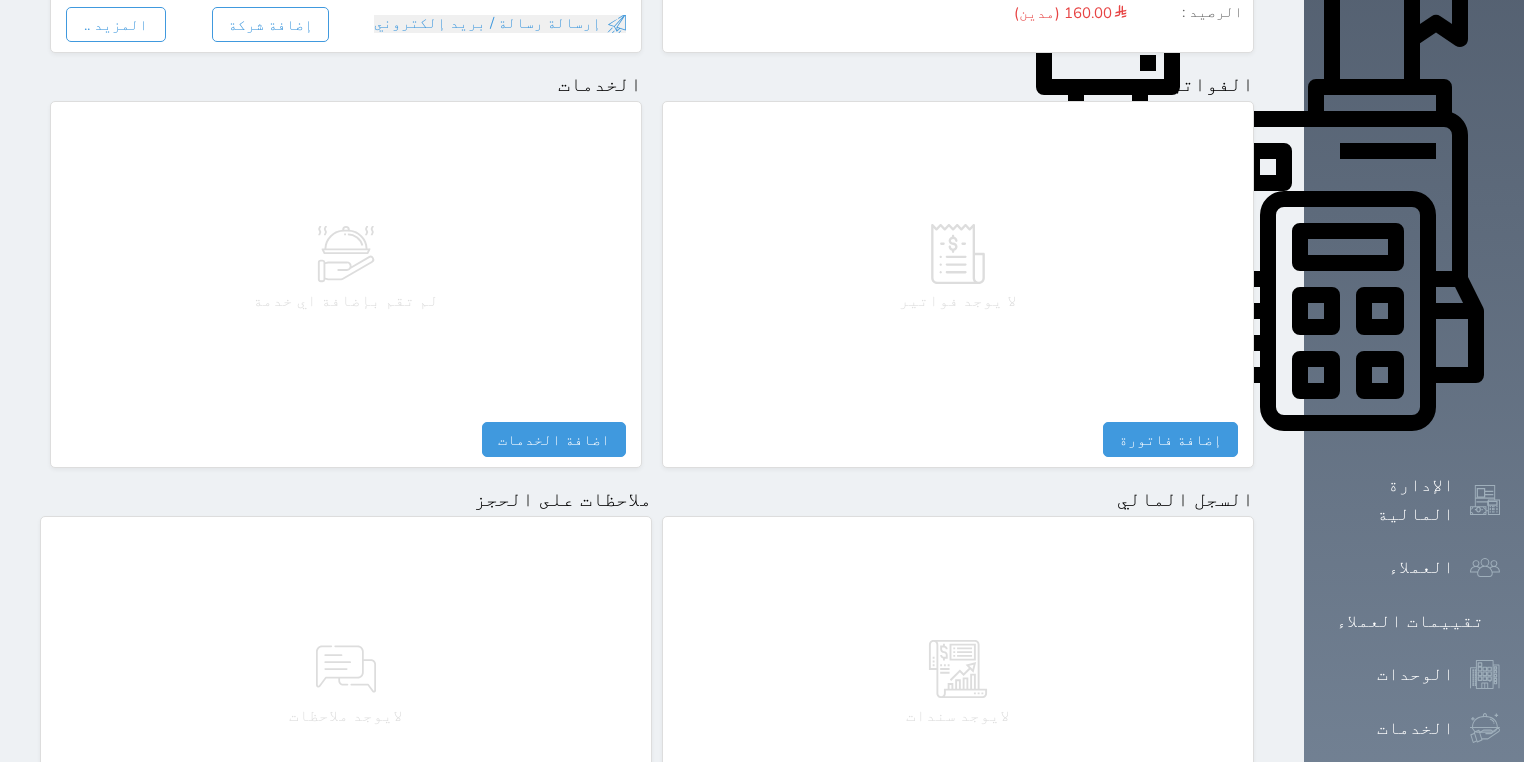 scroll, scrollTop: 880, scrollLeft: 0, axis: vertical 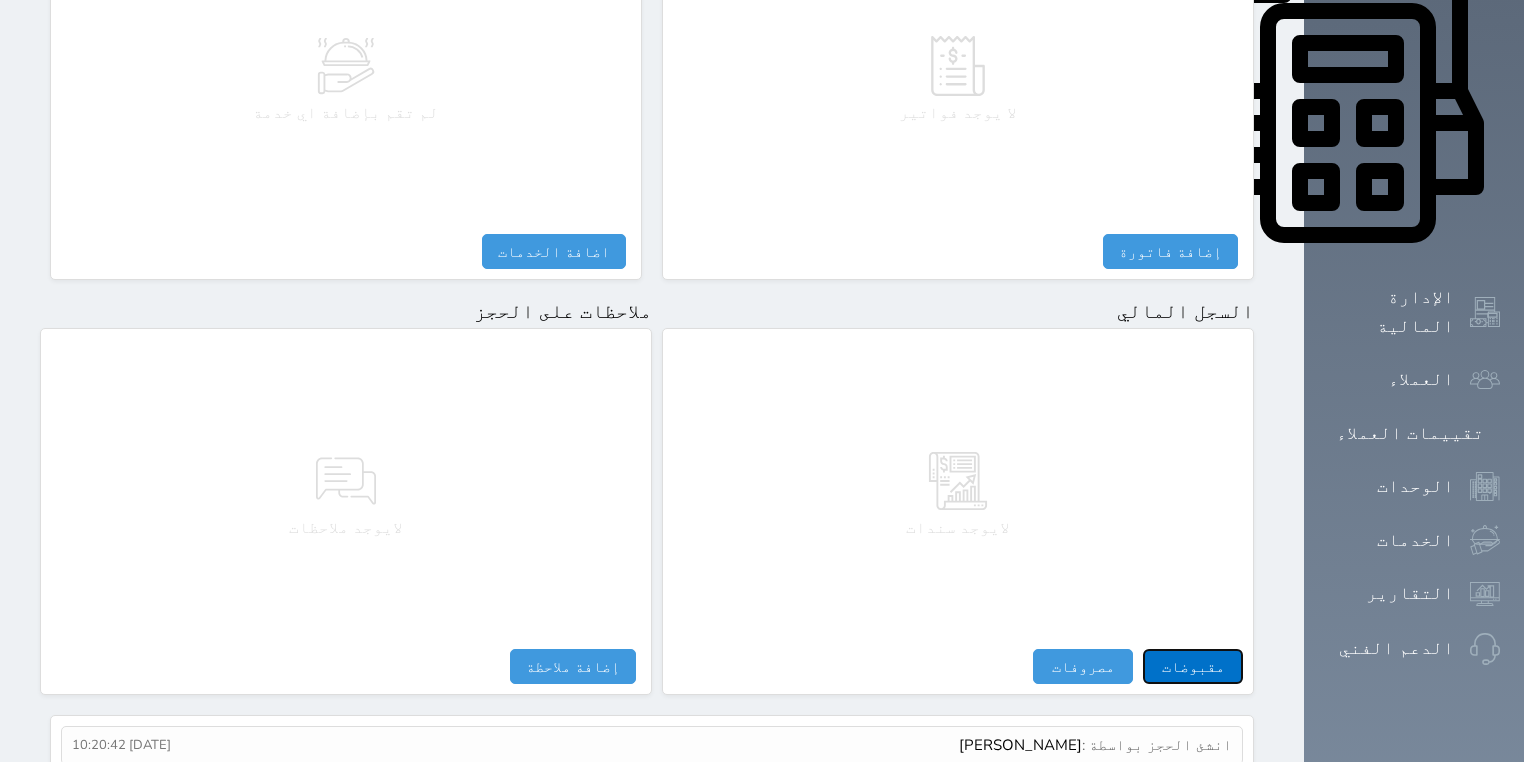 click on "مقبوضات" at bounding box center (1193, 666) 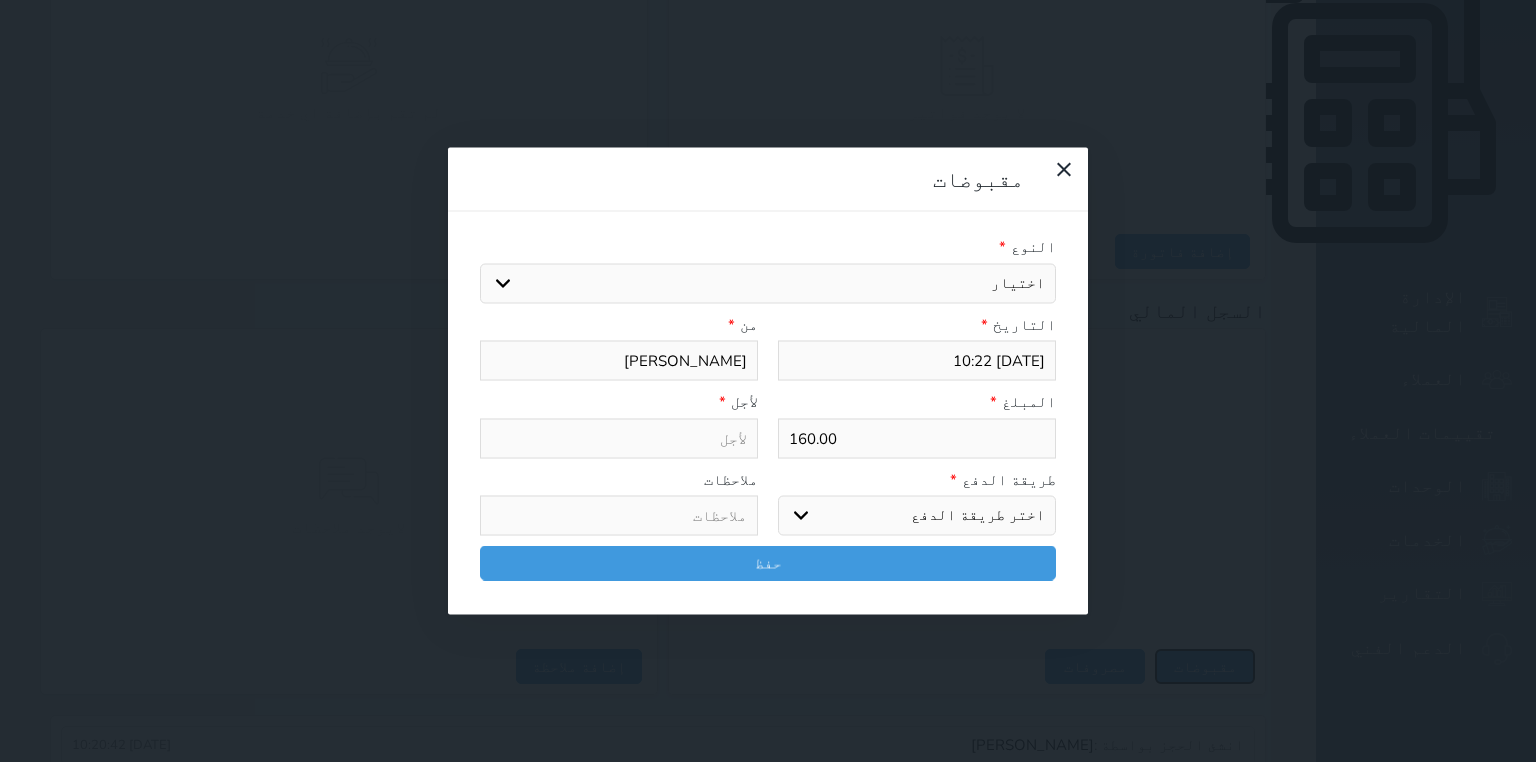 select 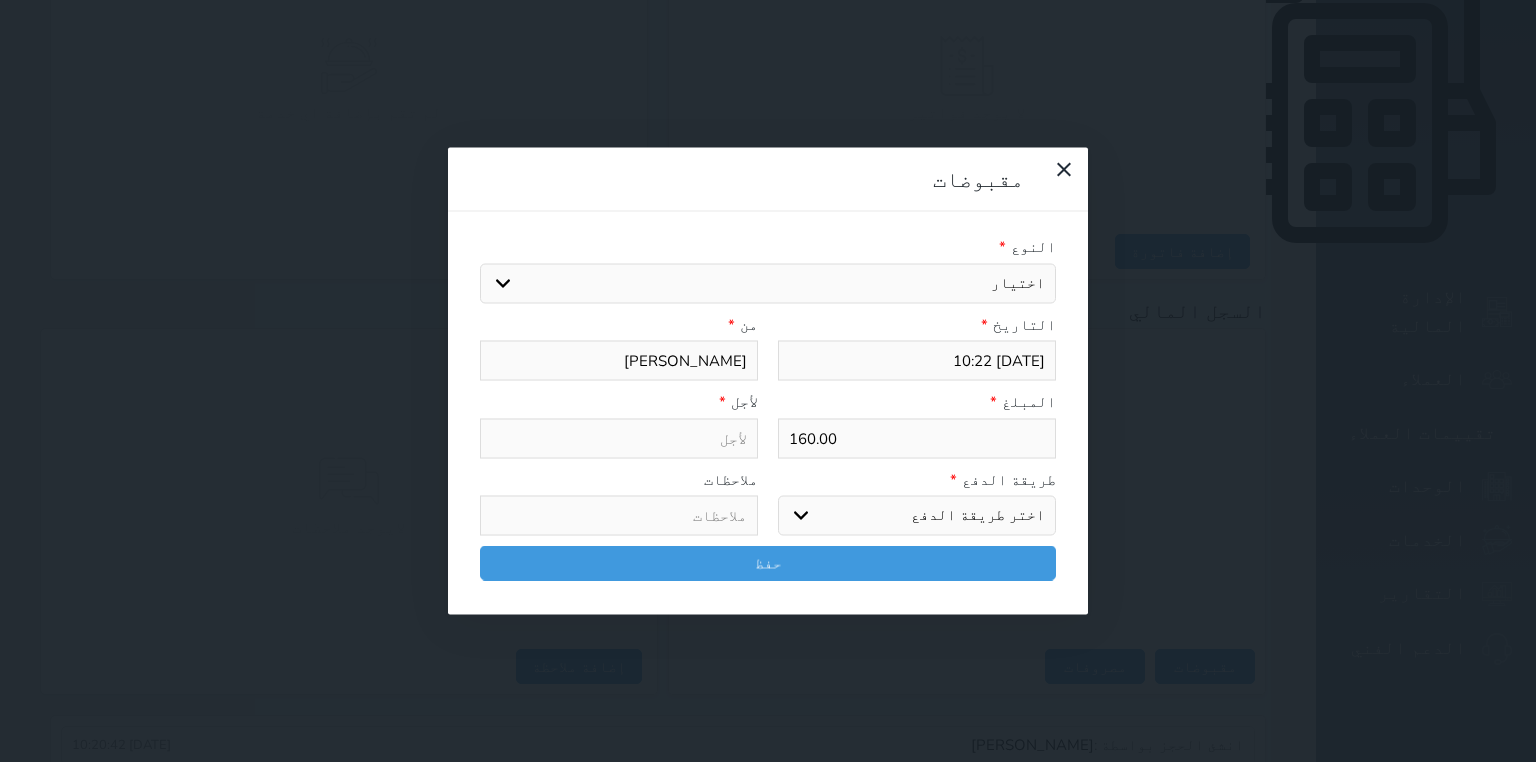 drag, startPoint x: 1043, startPoint y: 117, endPoint x: 1043, endPoint y: 128, distance: 11 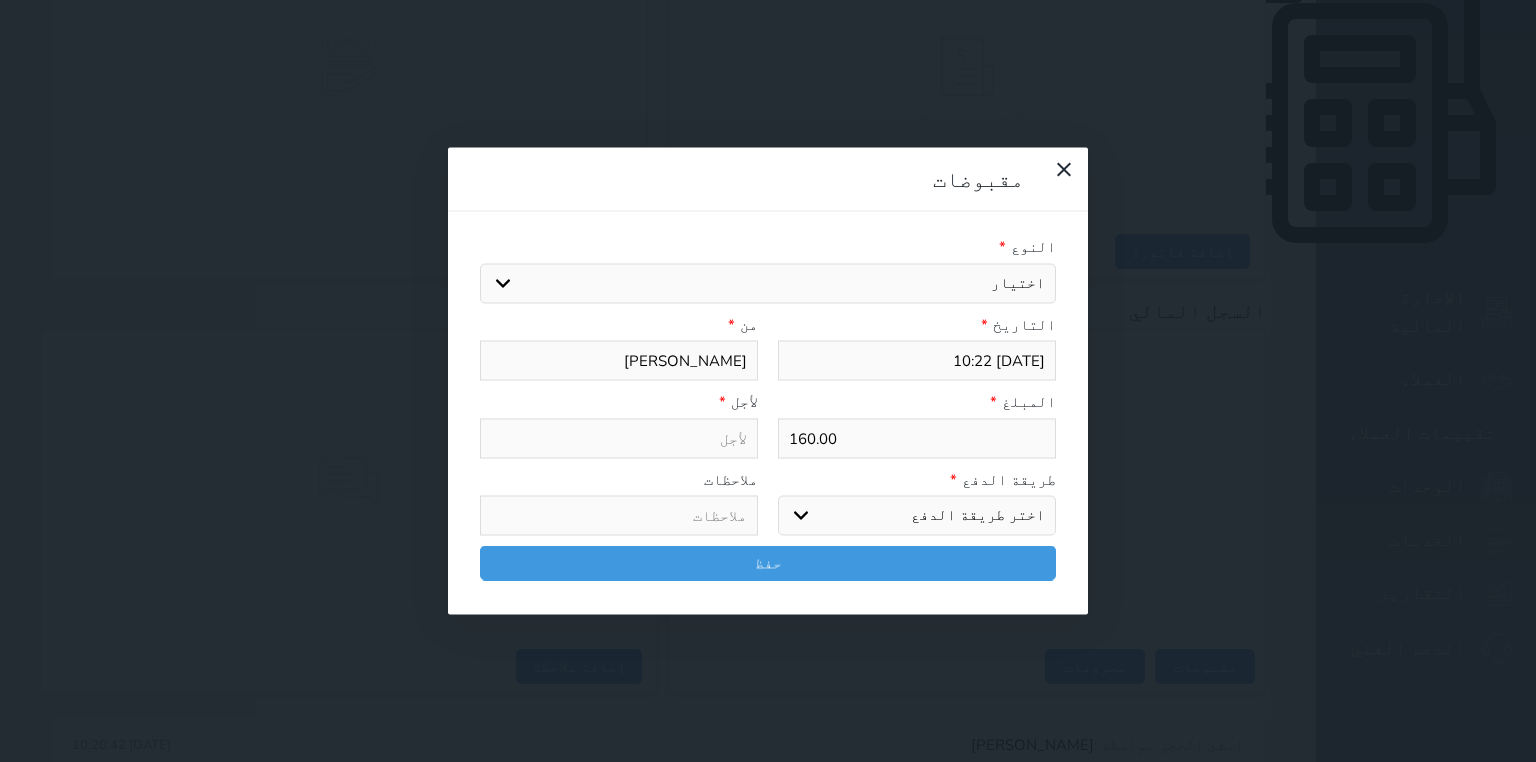click on "اختيار   مقبوضات عامة قيمة إيجار فواتير تامين عربون لا ينطبق آخر مغسلة واي فاي - الإنترنت مواقف السيارات طعام الأغذية والمشروبات مشروبات المشروبات الباردة المشروبات الساخنة الإفطار غداء عشاء مخبز و كعك حمام سباحة الصالة الرياضية سبا و خدمات الجمال اختيار وإسقاط (خدمات النقل) ميني بار كابل - تلفزيون سرير إضافي تصفيف الشعر التسوق خدمات الجولات السياحية المنظمة خدمات الدليل السياحي" at bounding box center (768, 283) 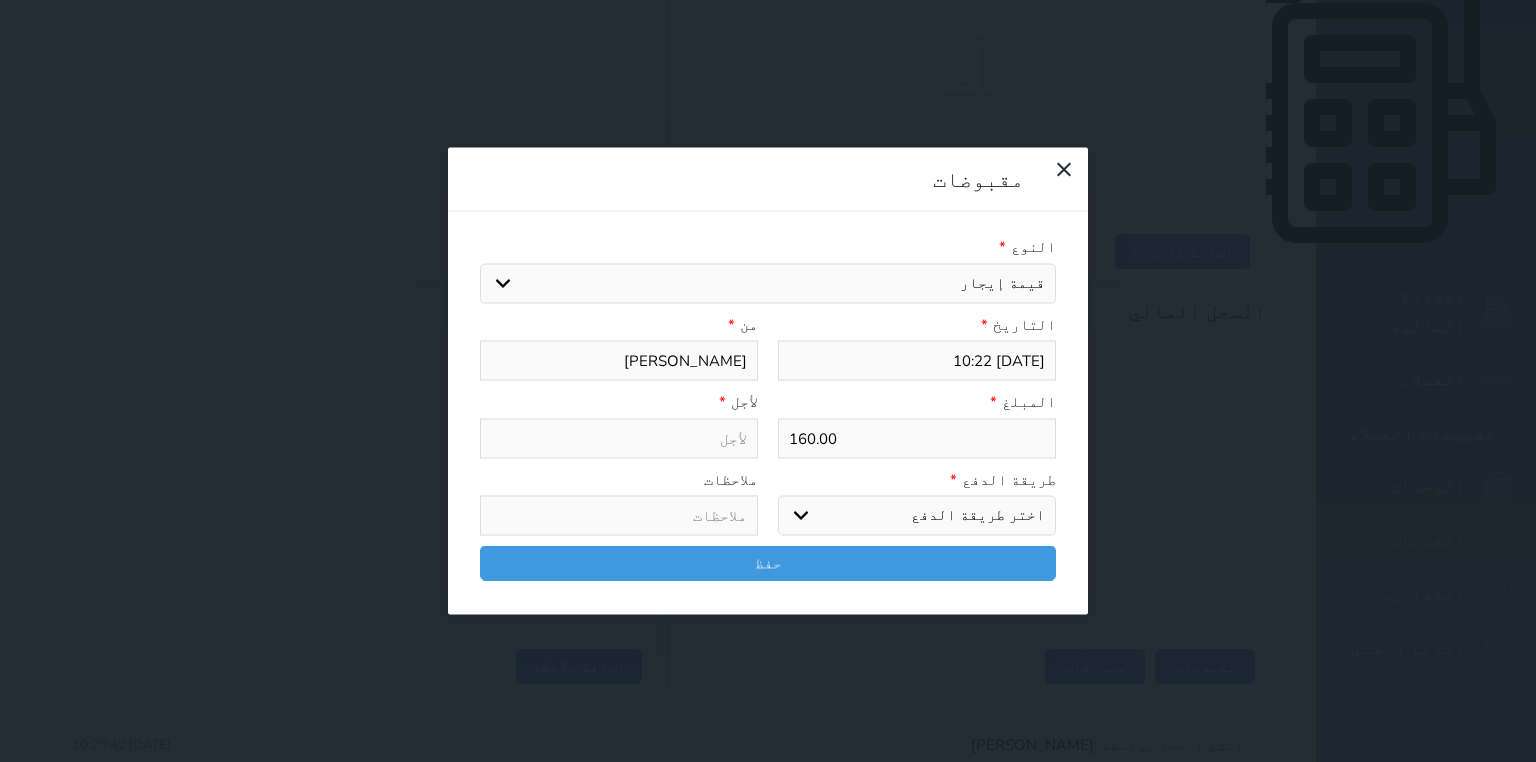 click on "اختيار   مقبوضات عامة قيمة إيجار فواتير تامين عربون لا ينطبق آخر مغسلة واي فاي - الإنترنت مواقف السيارات طعام الأغذية والمشروبات مشروبات المشروبات الباردة المشروبات الساخنة الإفطار غداء عشاء مخبز و كعك حمام سباحة الصالة الرياضية سبا و خدمات الجمال اختيار وإسقاط (خدمات النقل) ميني بار كابل - تلفزيون سرير إضافي تصفيف الشعر التسوق خدمات الجولات السياحية المنظمة خدمات الدليل السياحي" at bounding box center [768, 283] 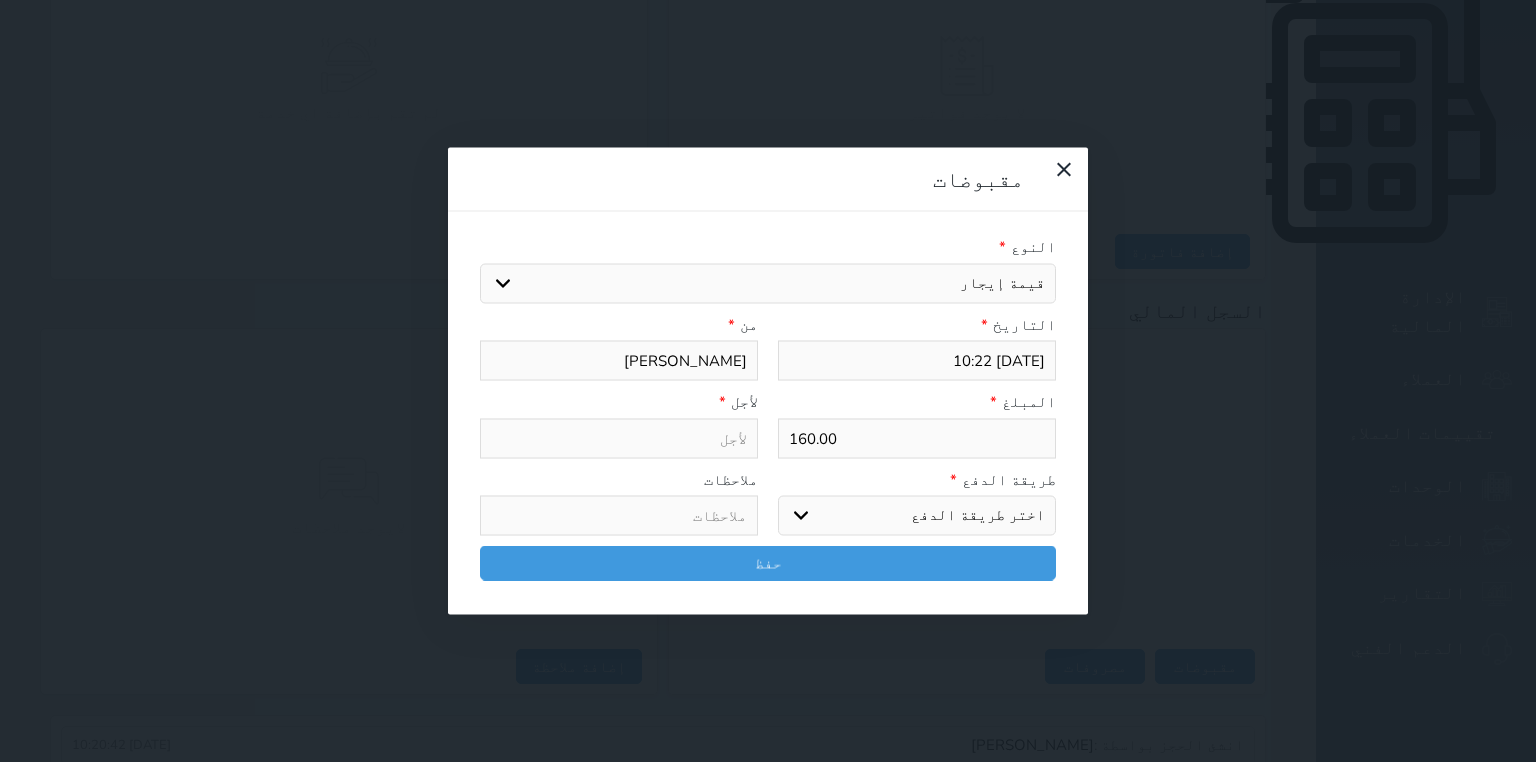 select 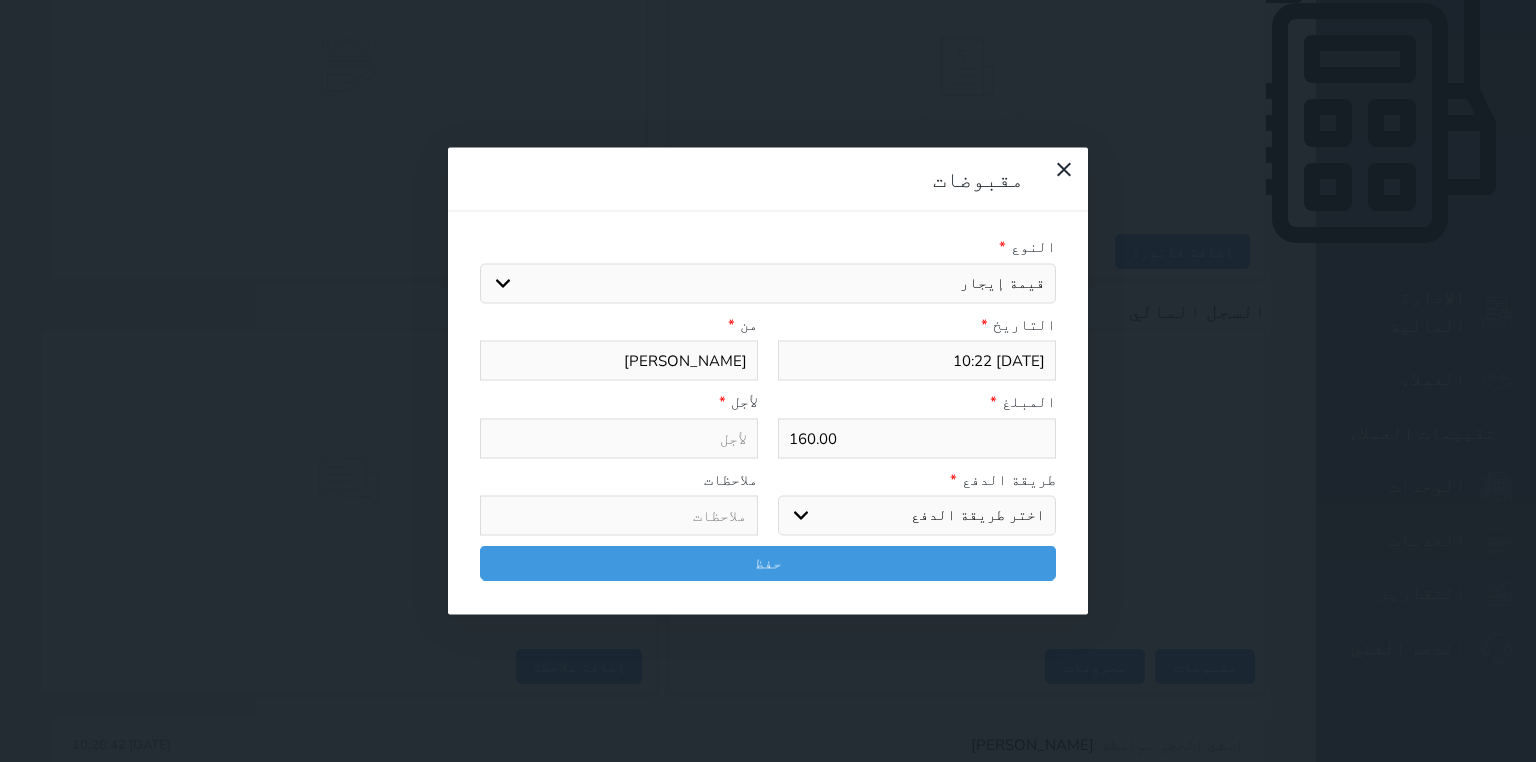 type on "قيمة إيجار - الوحدة - 210" 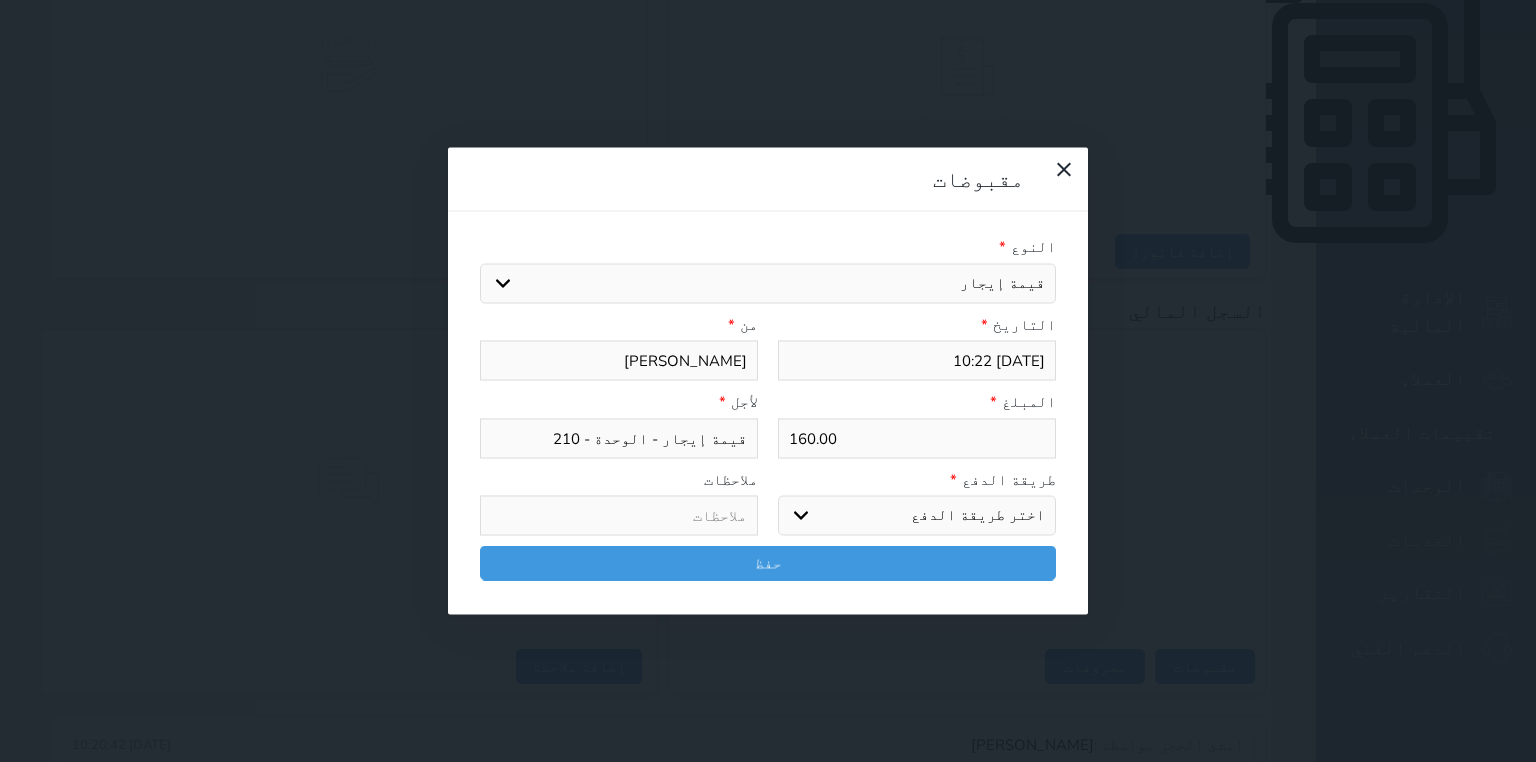 click on "اختر طريقة الدفع   دفع نقدى   تحويل بنكى   مدى   بطاقة ائتمان   آجل" at bounding box center (917, 516) 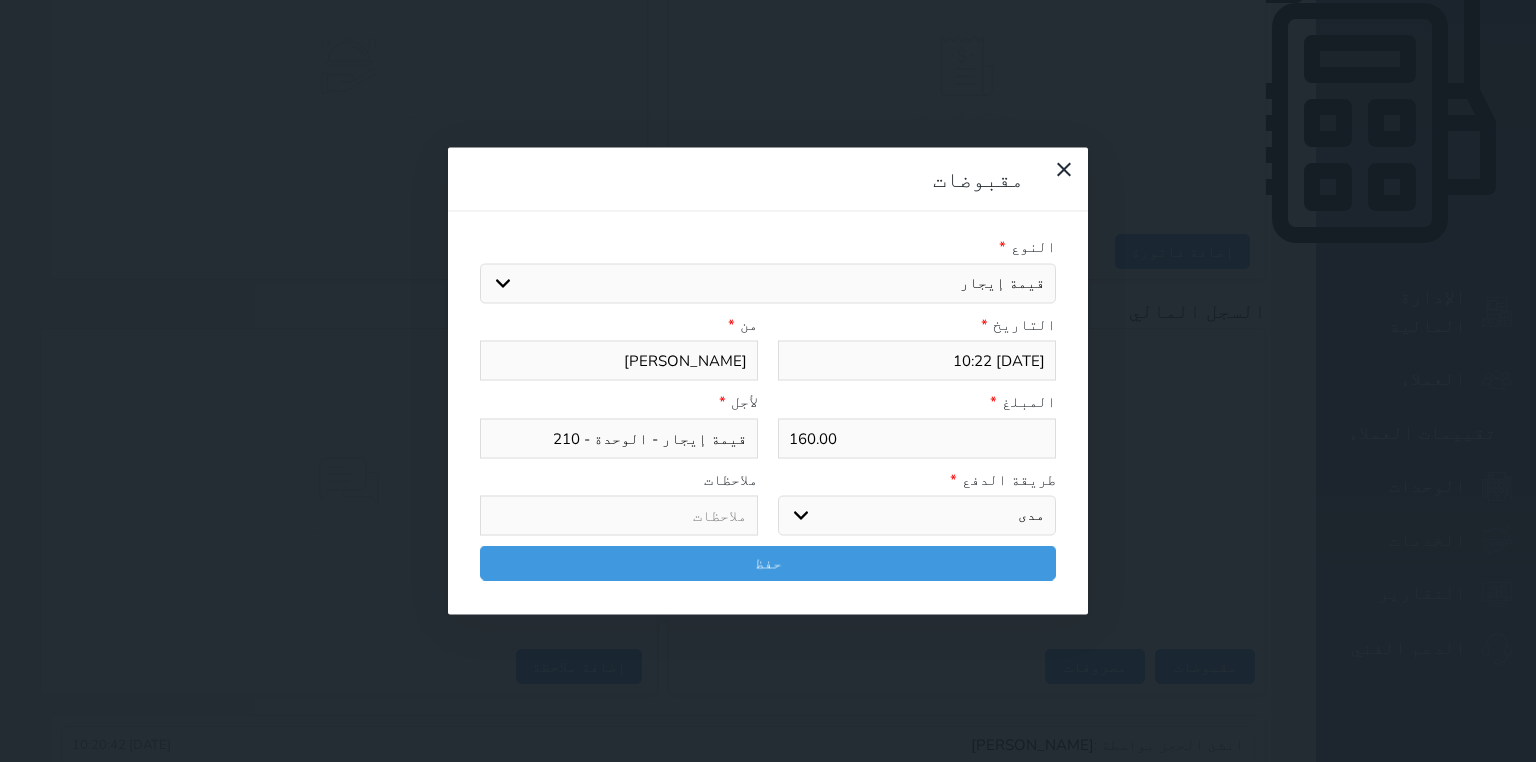 click on "اختر طريقة الدفع   دفع نقدى   تحويل بنكى   مدى   بطاقة ائتمان   آجل" at bounding box center [917, 516] 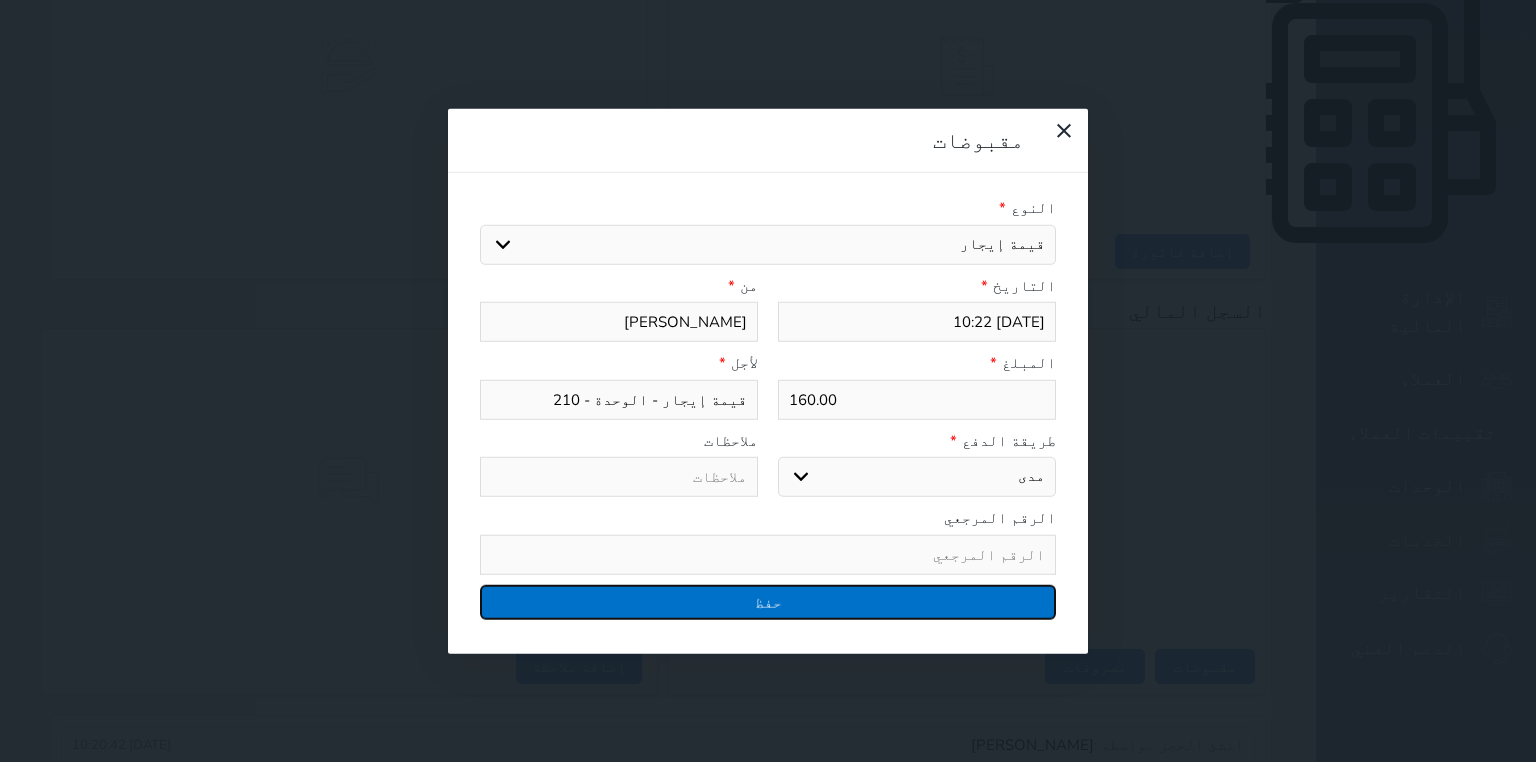 click on "حفظ" at bounding box center (768, 601) 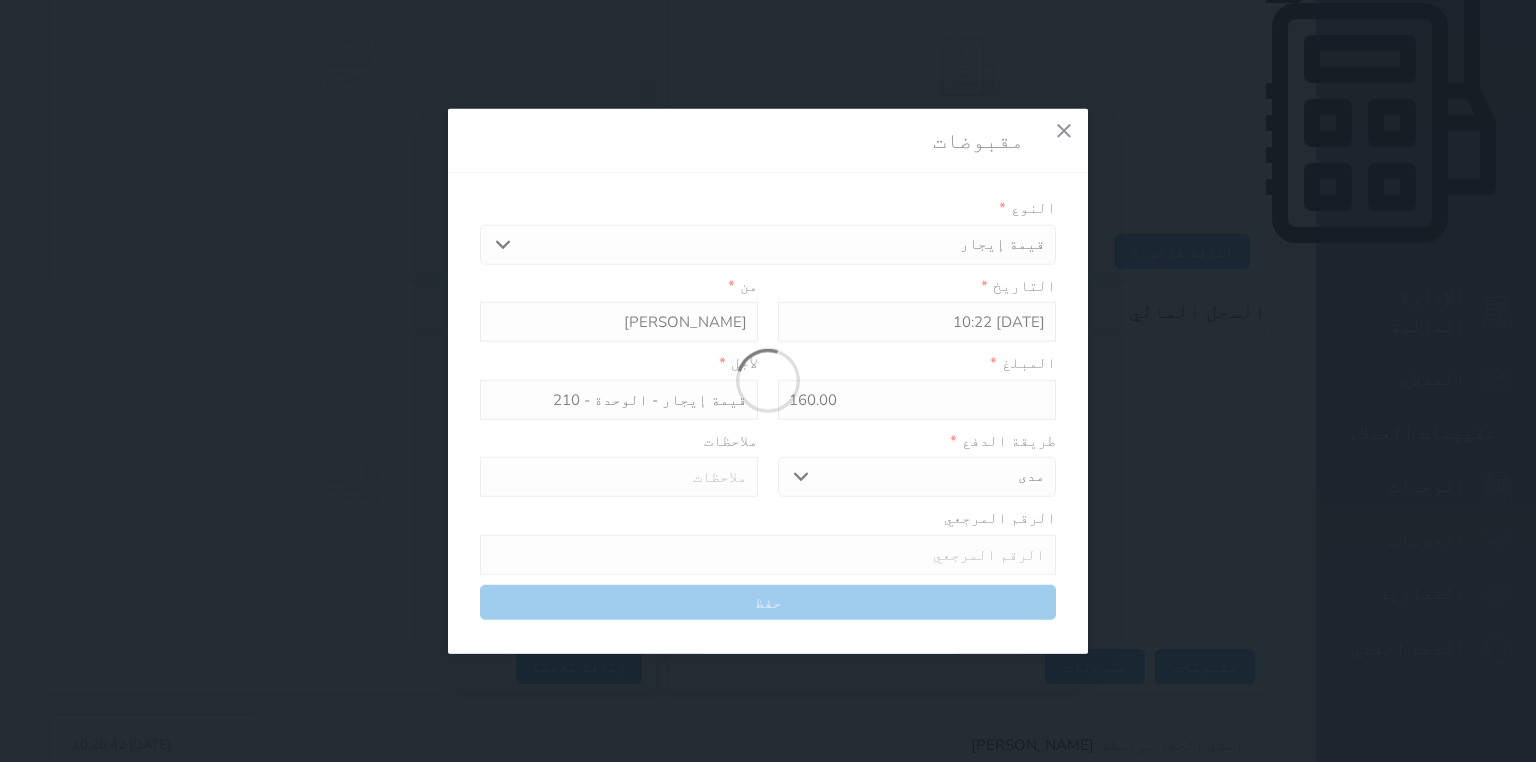 select 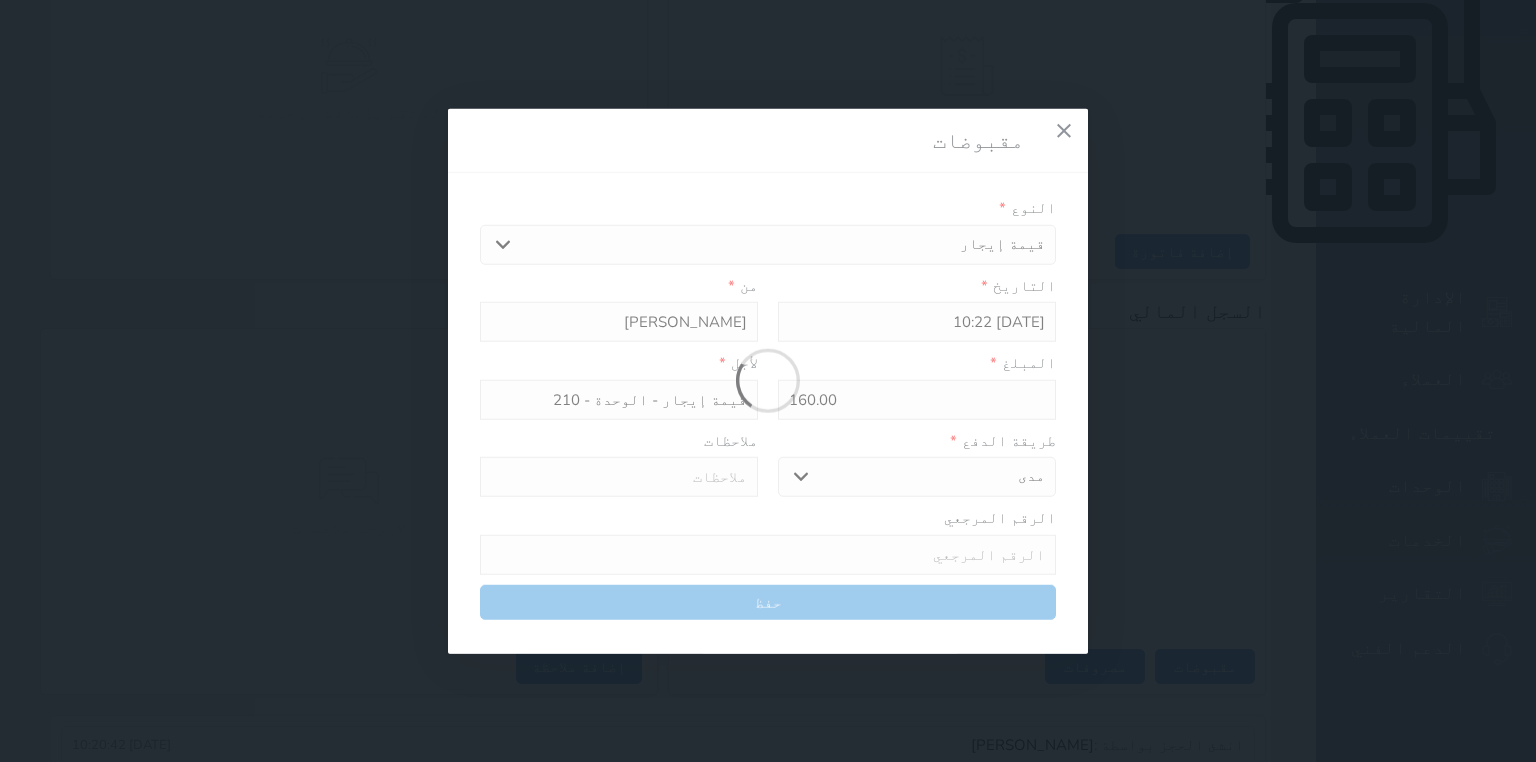 type 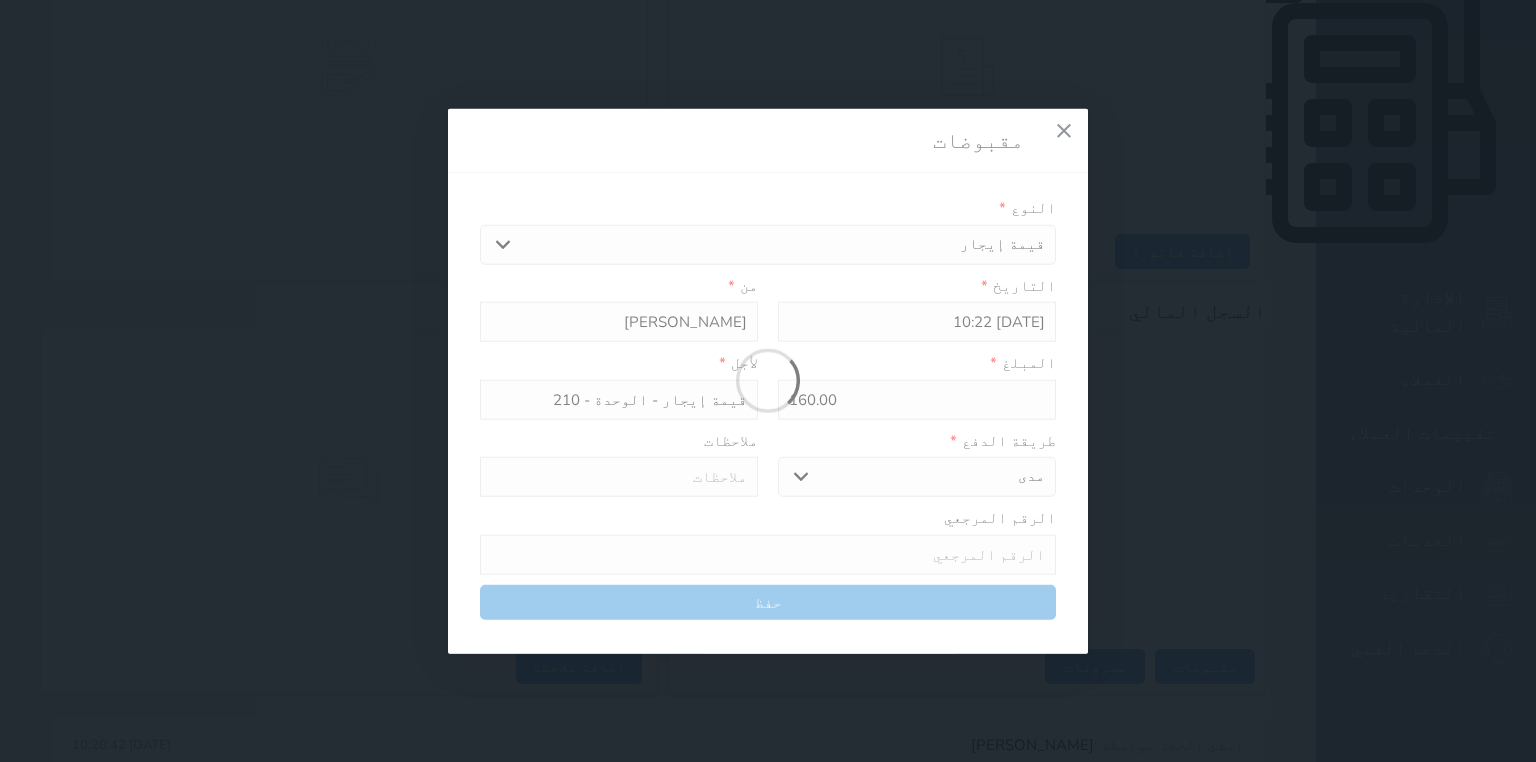 type on "0" 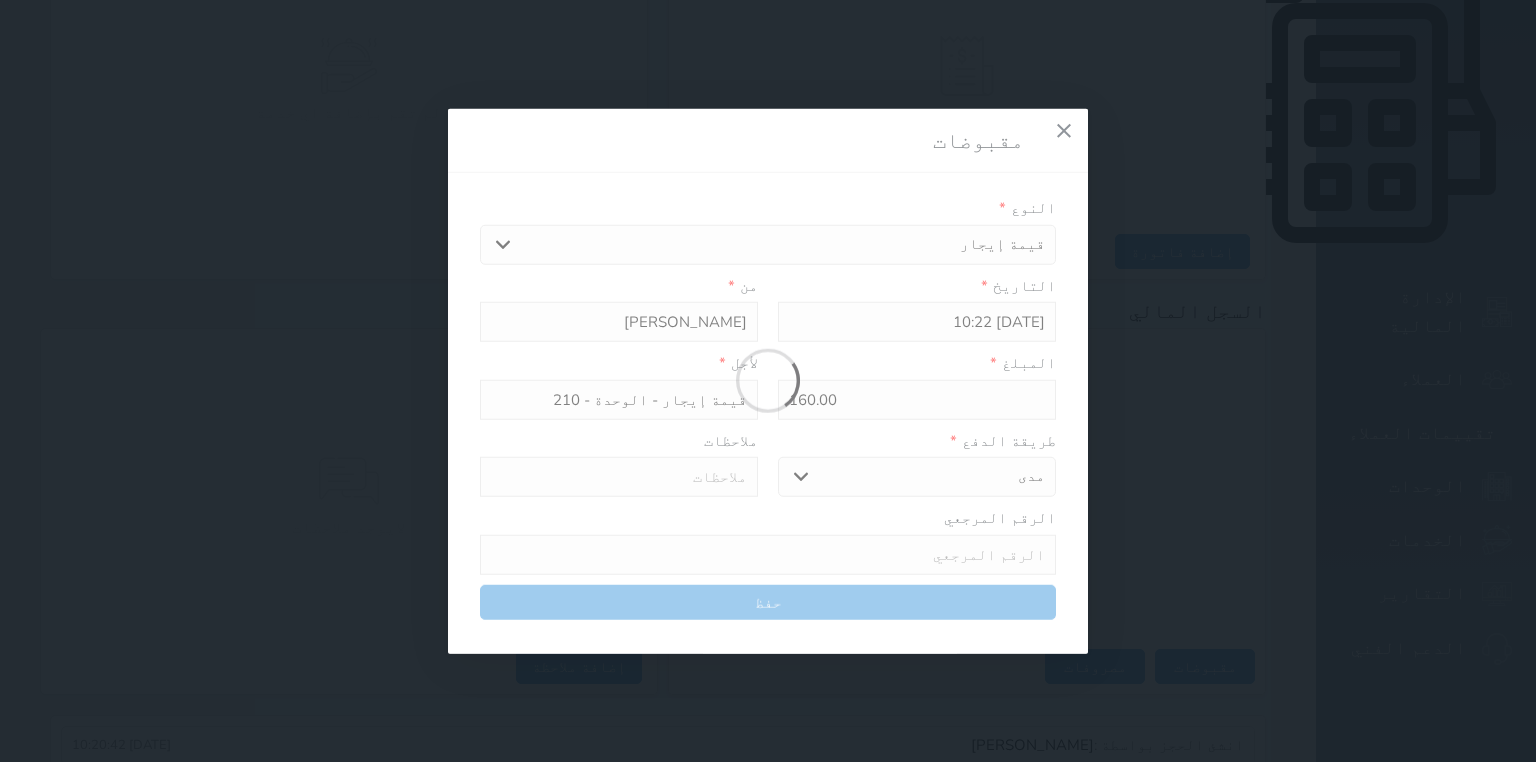 select 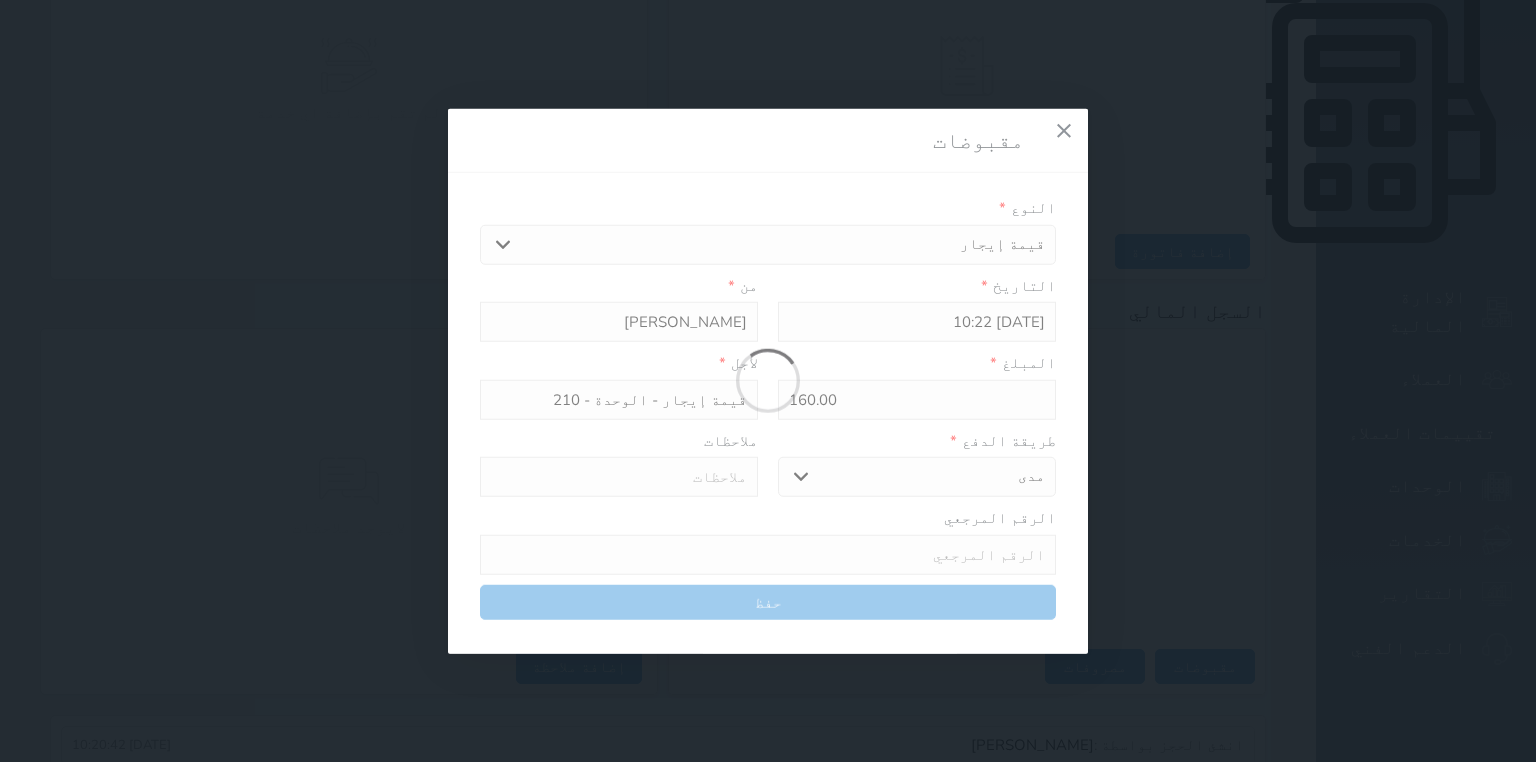 type on "0" 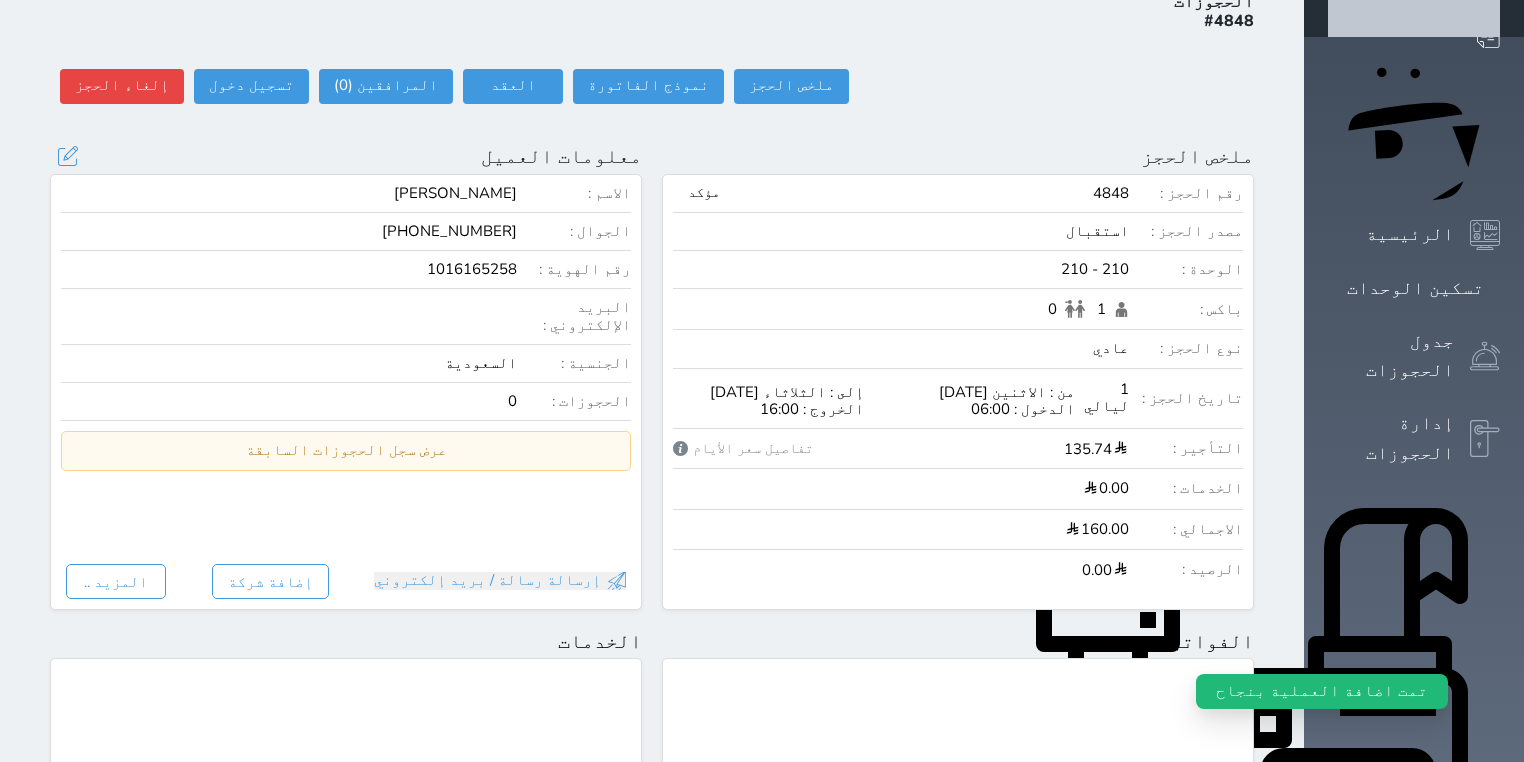 scroll, scrollTop: 0, scrollLeft: 0, axis: both 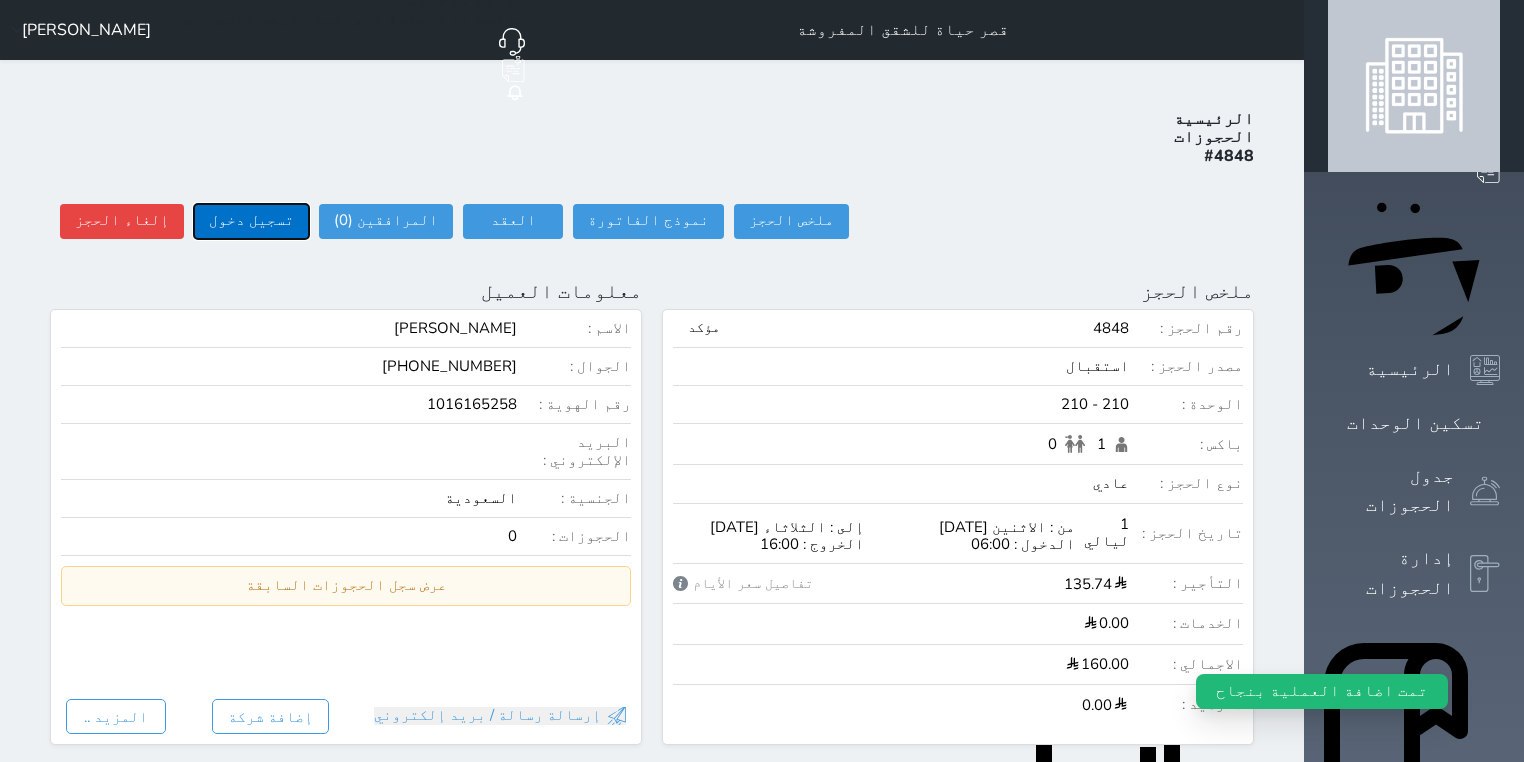 click on "تسجيل دخول" at bounding box center [251, 221] 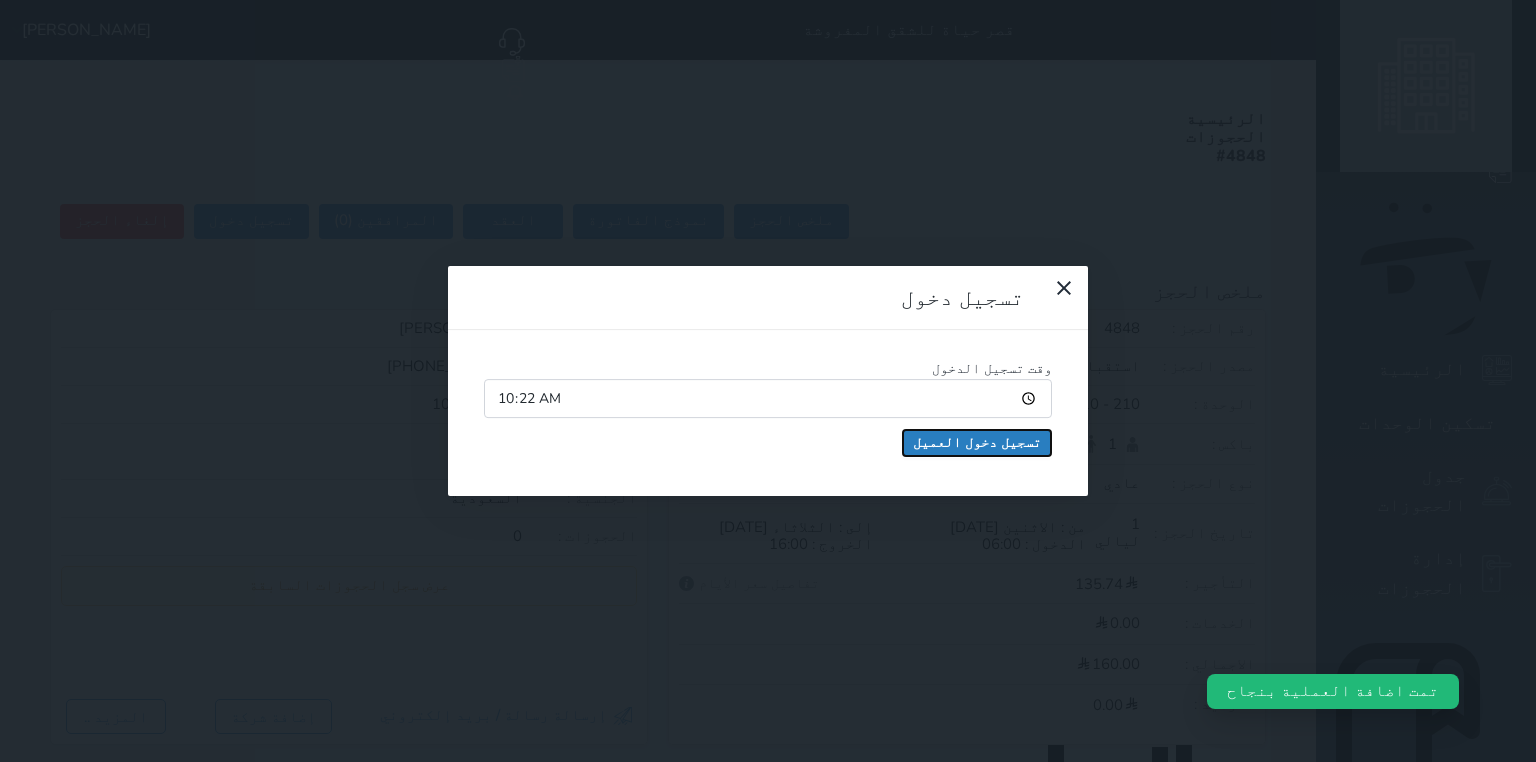 click on "تسجيل دخول العميل" at bounding box center [977, 443] 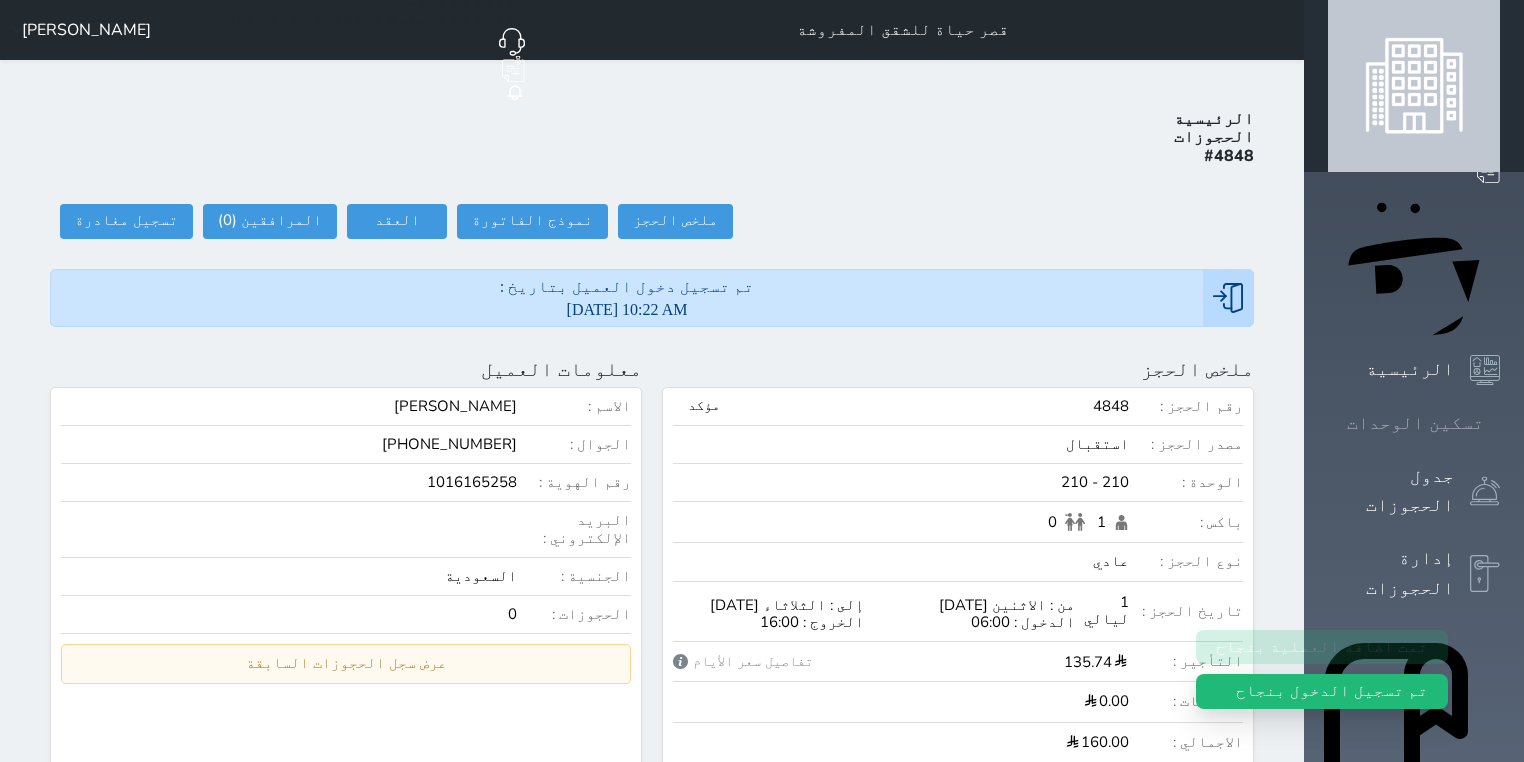 click on "تسكين الوحدات" at bounding box center (1415, 423) 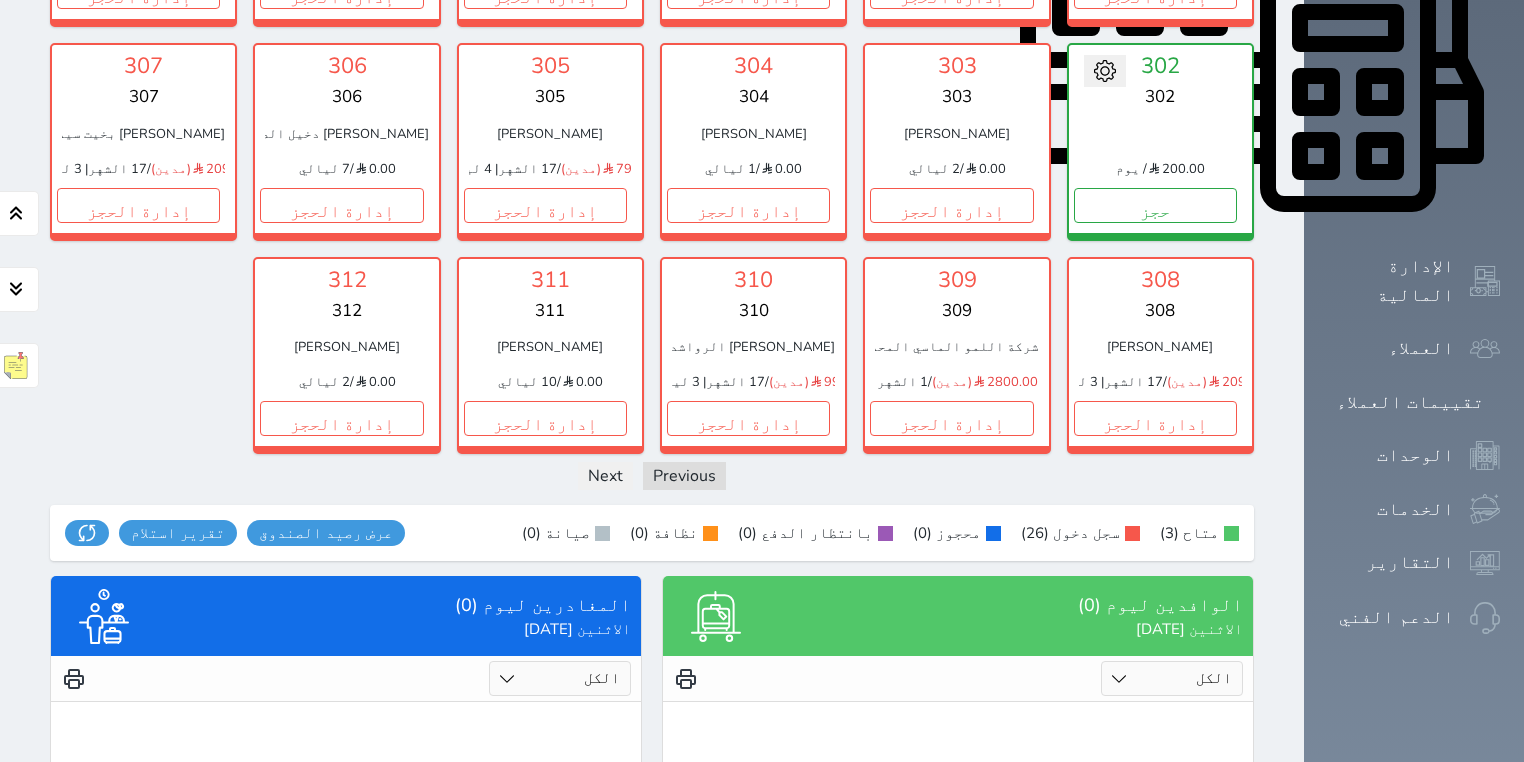 scroll, scrollTop: 1006, scrollLeft: 0, axis: vertical 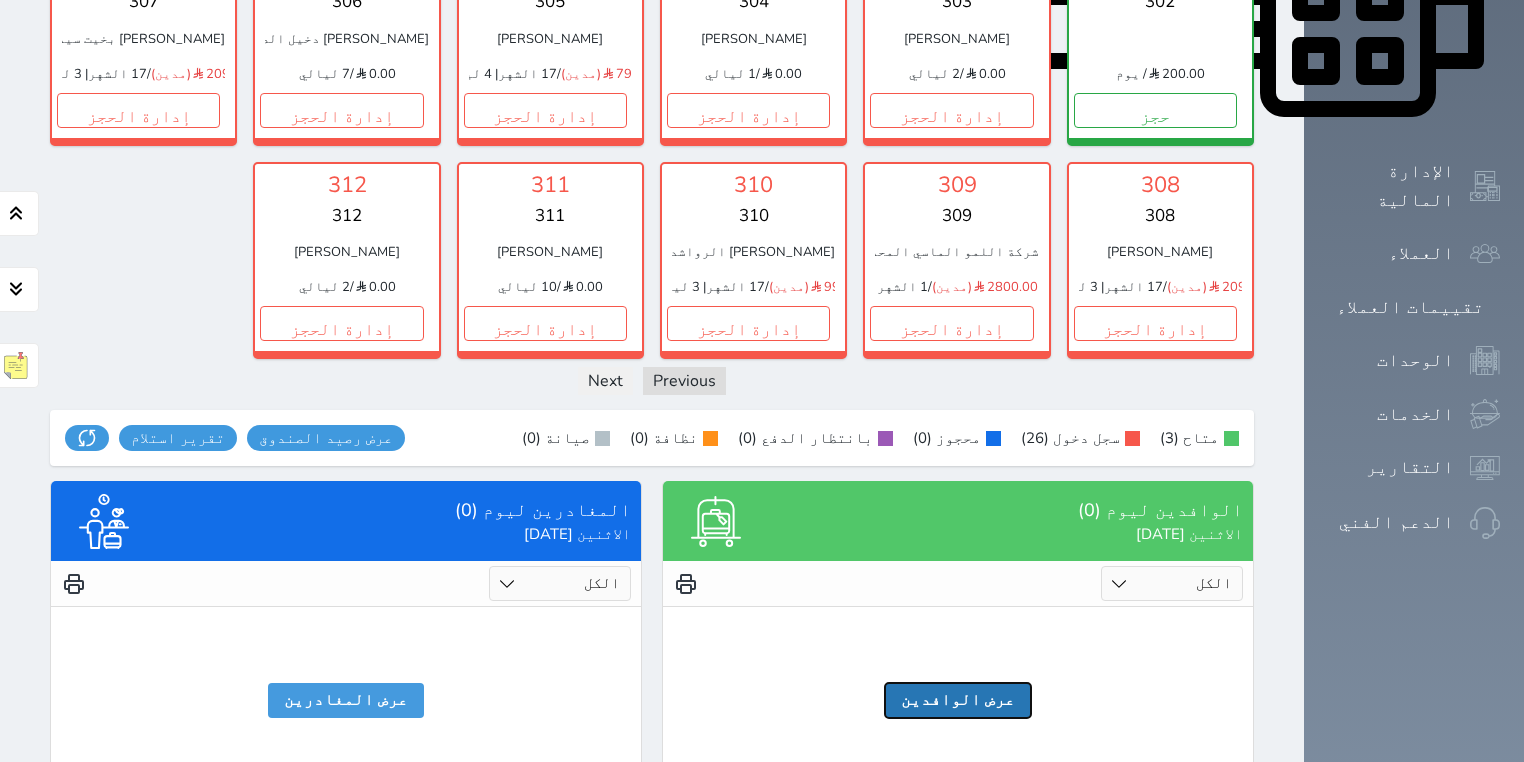 click on "عرض الوافدين" at bounding box center [958, 700] 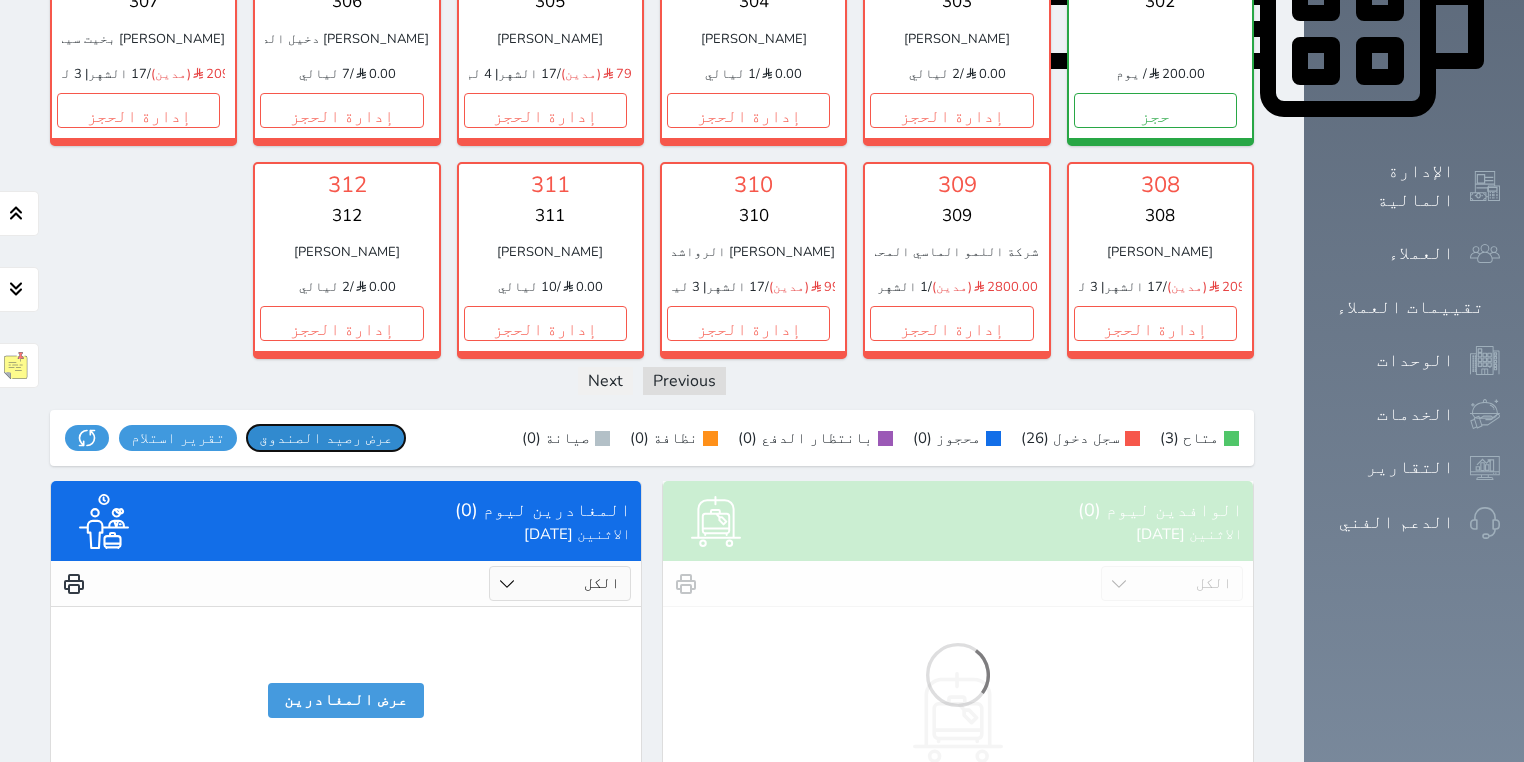 click on "عرض رصيد الصندوق" at bounding box center (326, 438) 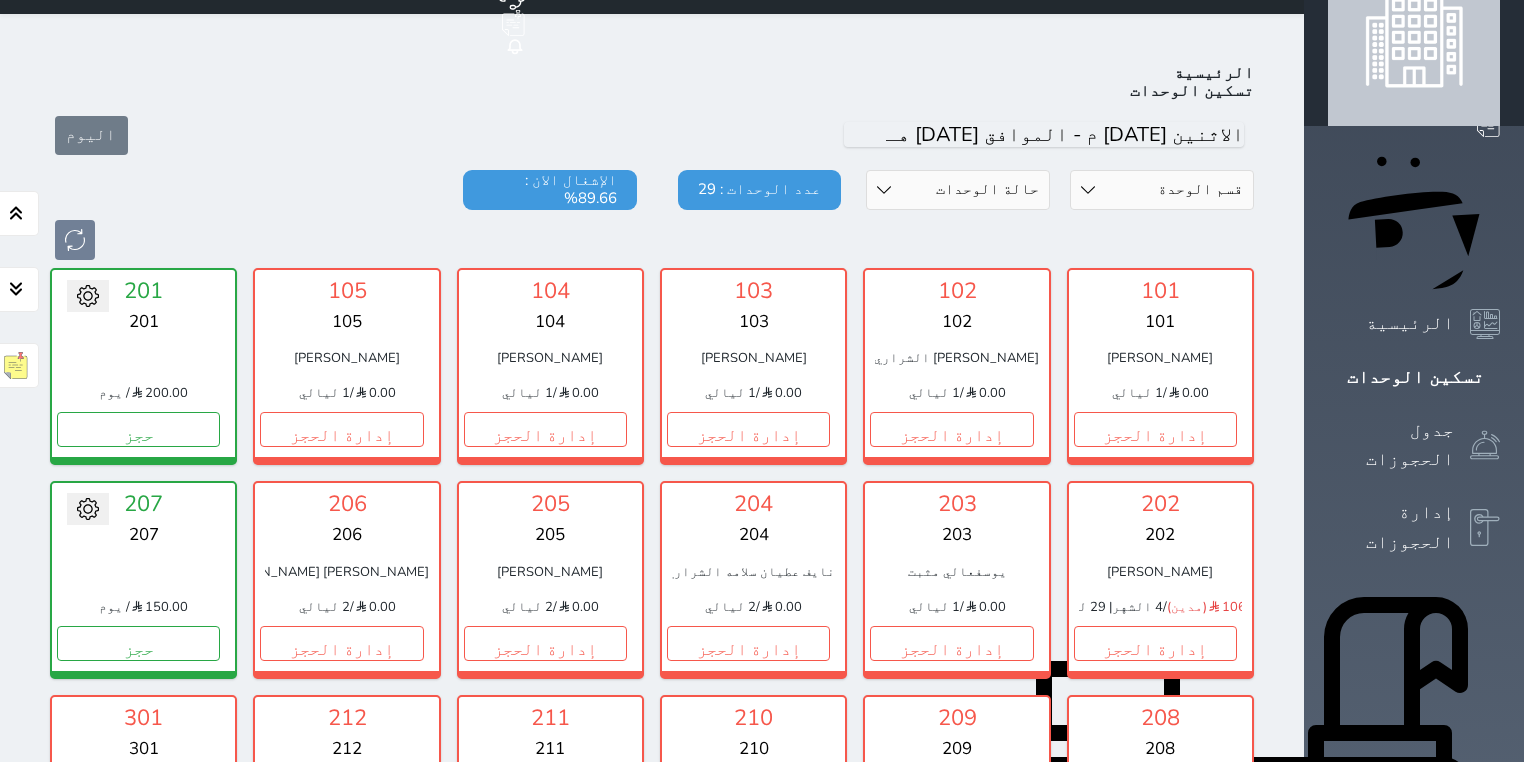 scroll, scrollTop: 0, scrollLeft: 0, axis: both 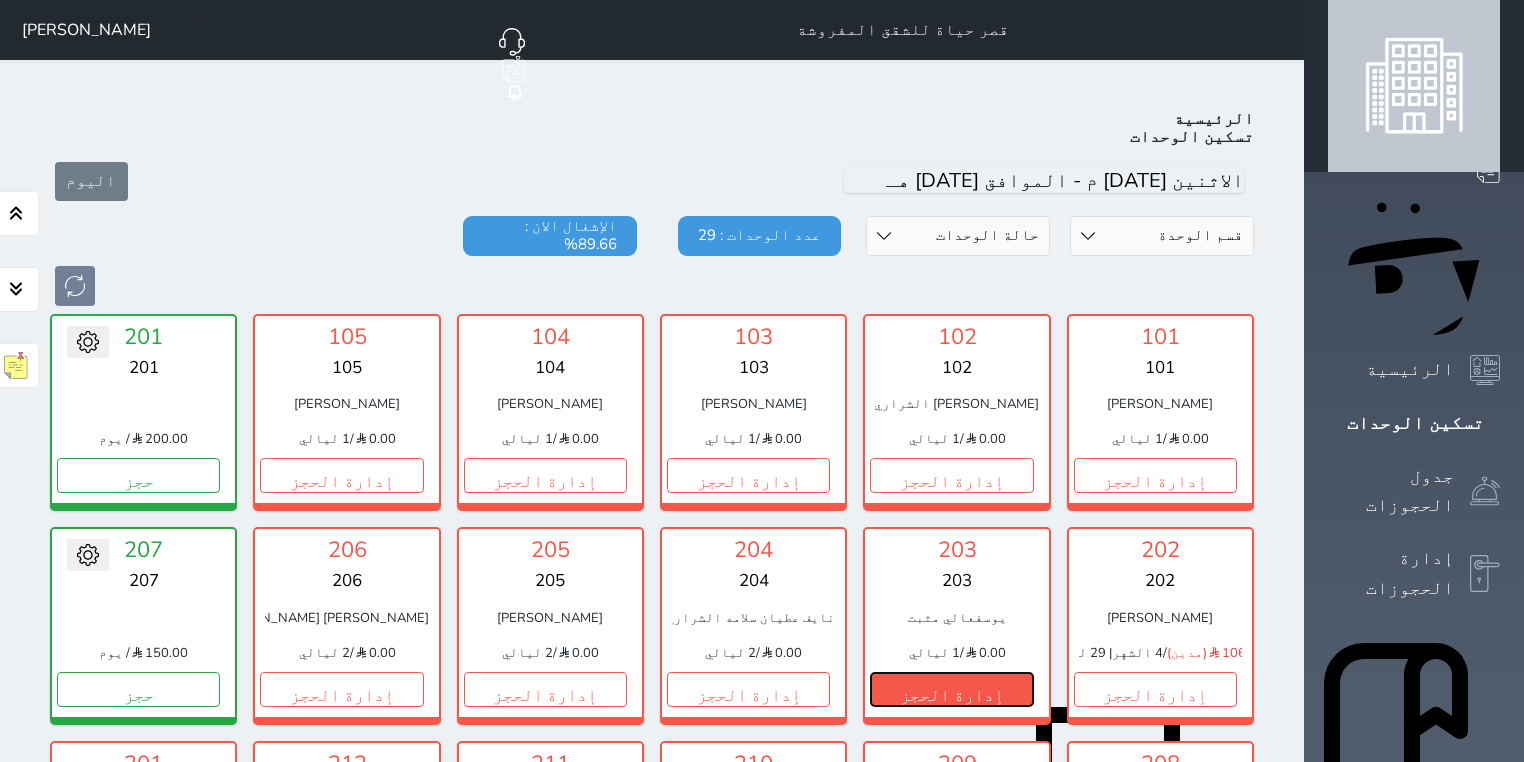 click on "إدارة الحجز" at bounding box center [951, 689] 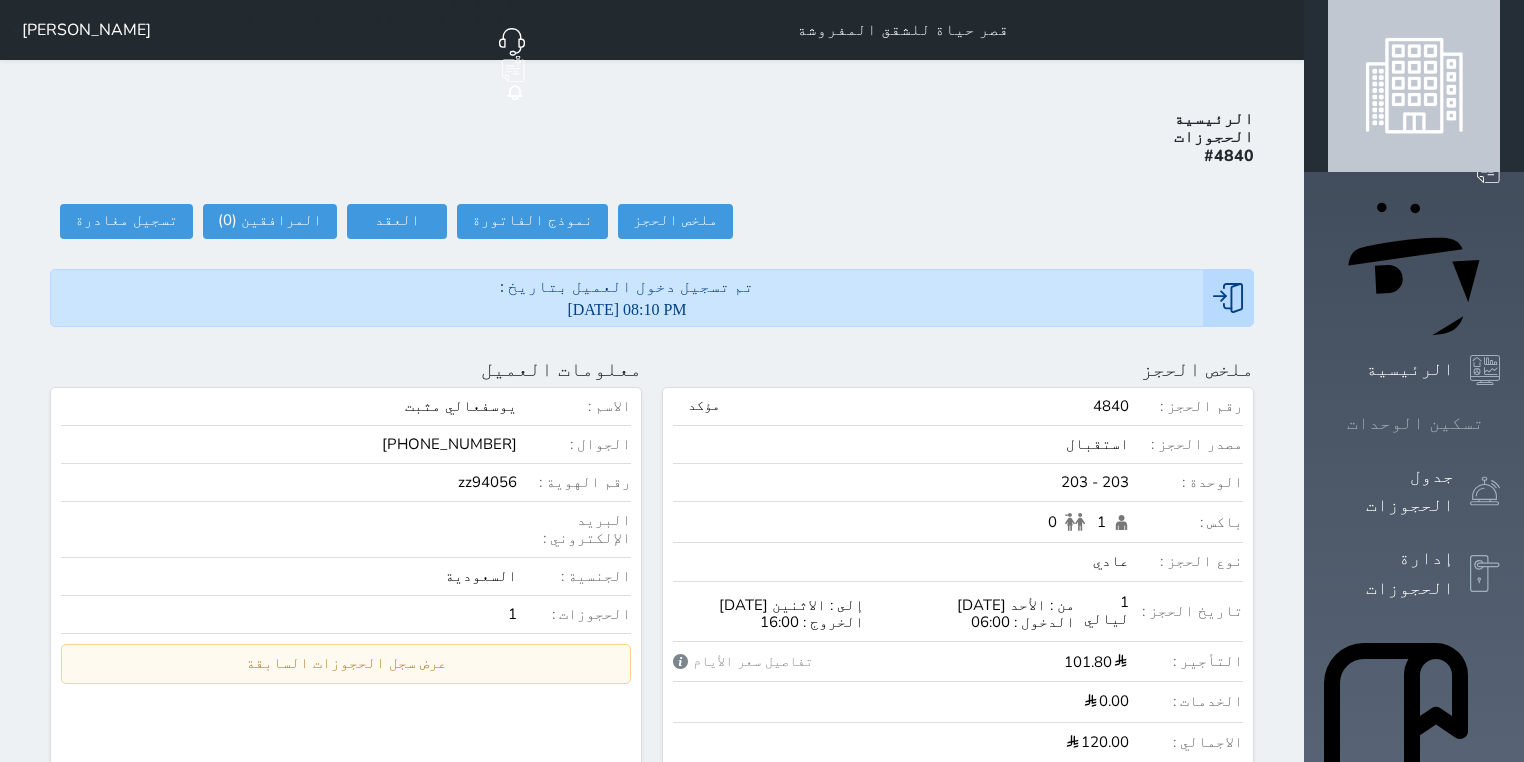 click 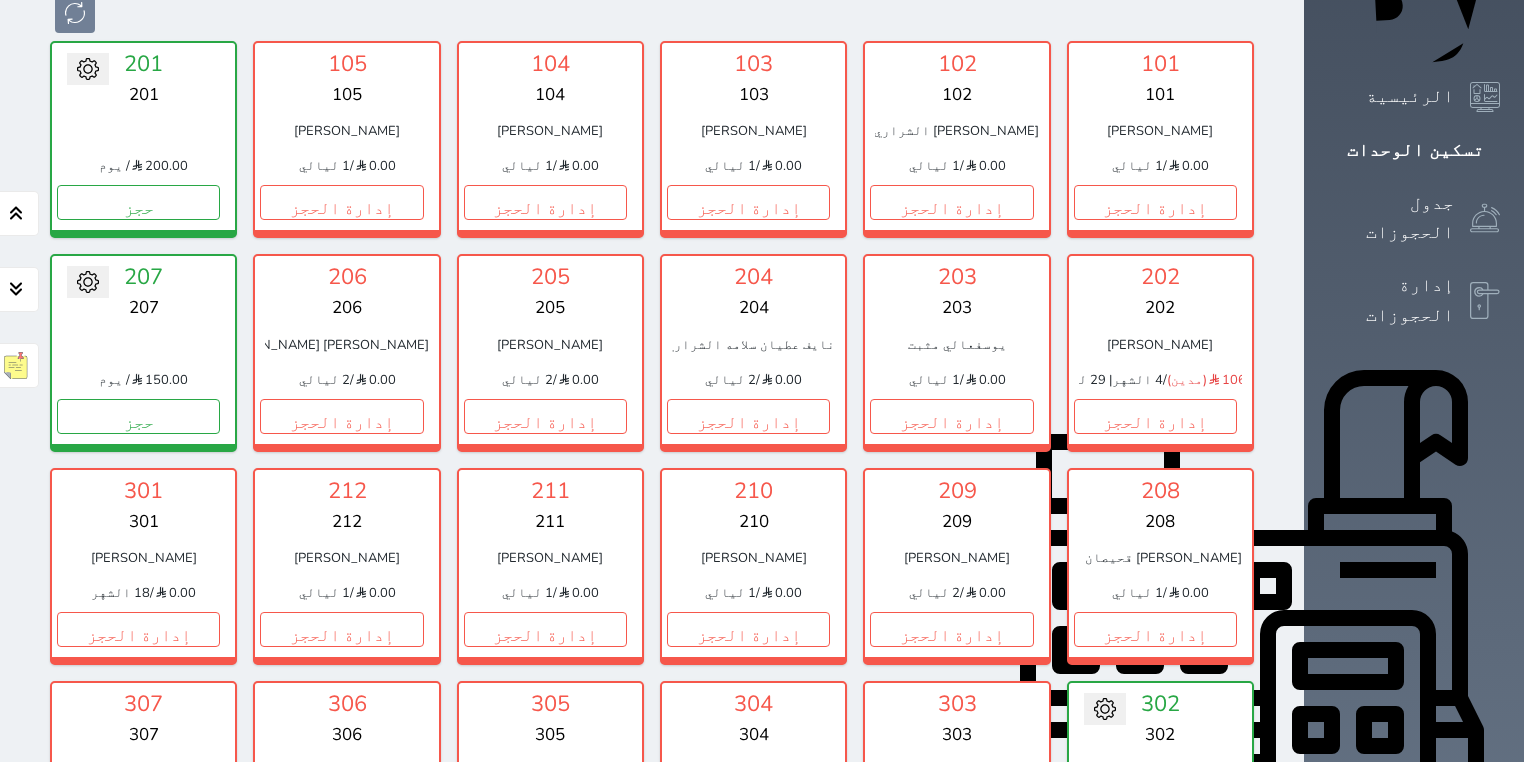 scroll, scrollTop: 266, scrollLeft: 0, axis: vertical 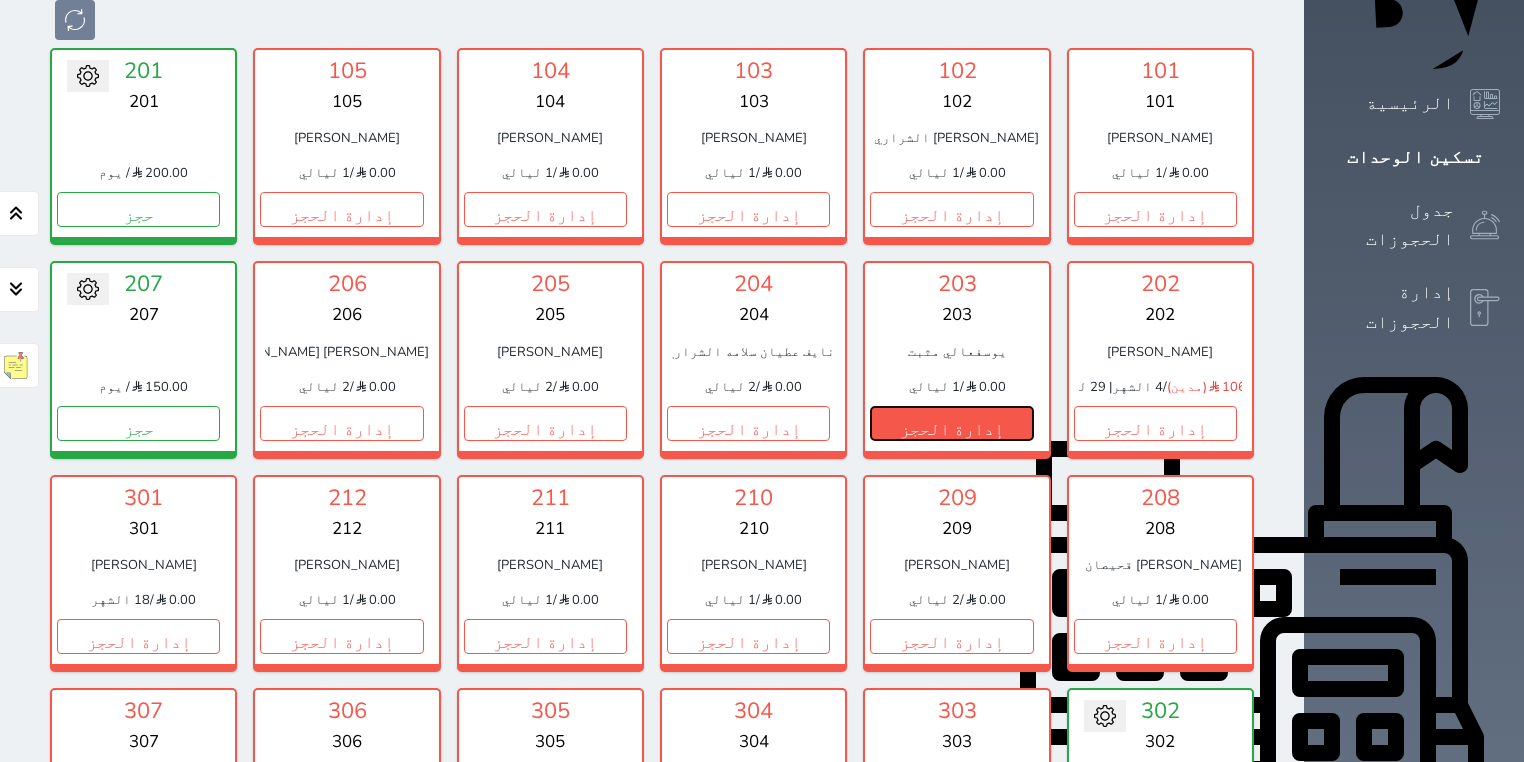 click on "إدارة الحجز" at bounding box center [951, 423] 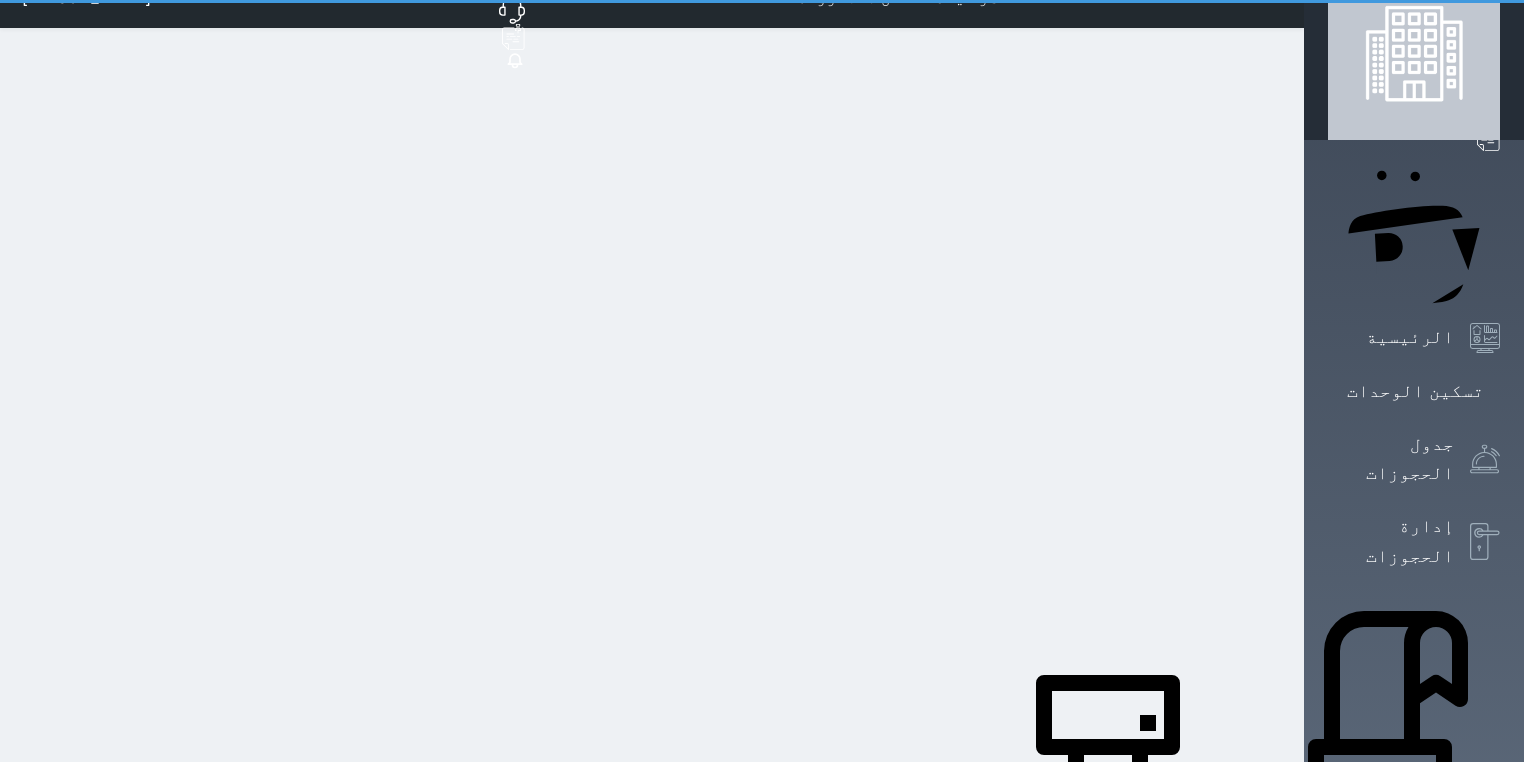 scroll, scrollTop: 0, scrollLeft: 0, axis: both 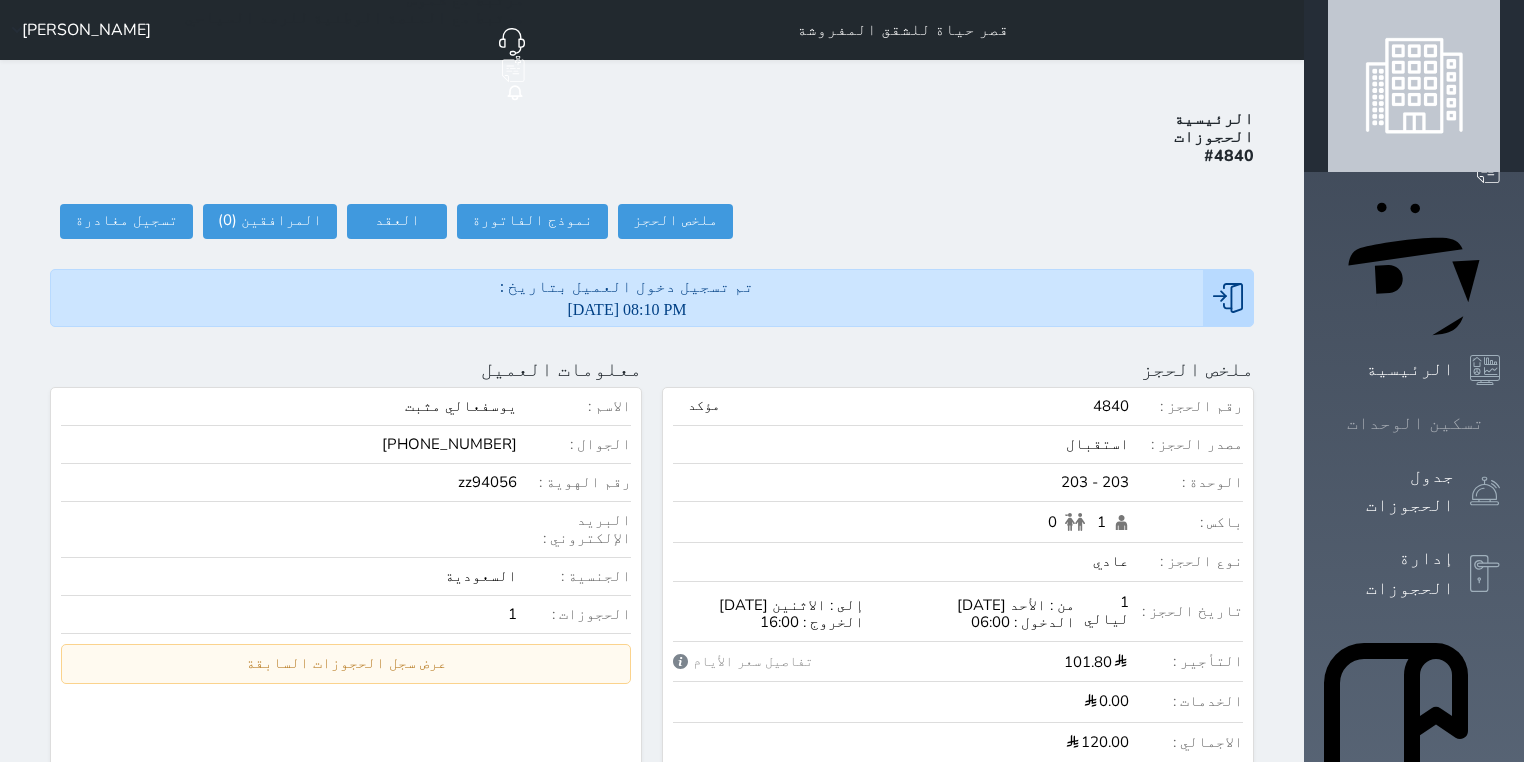 click 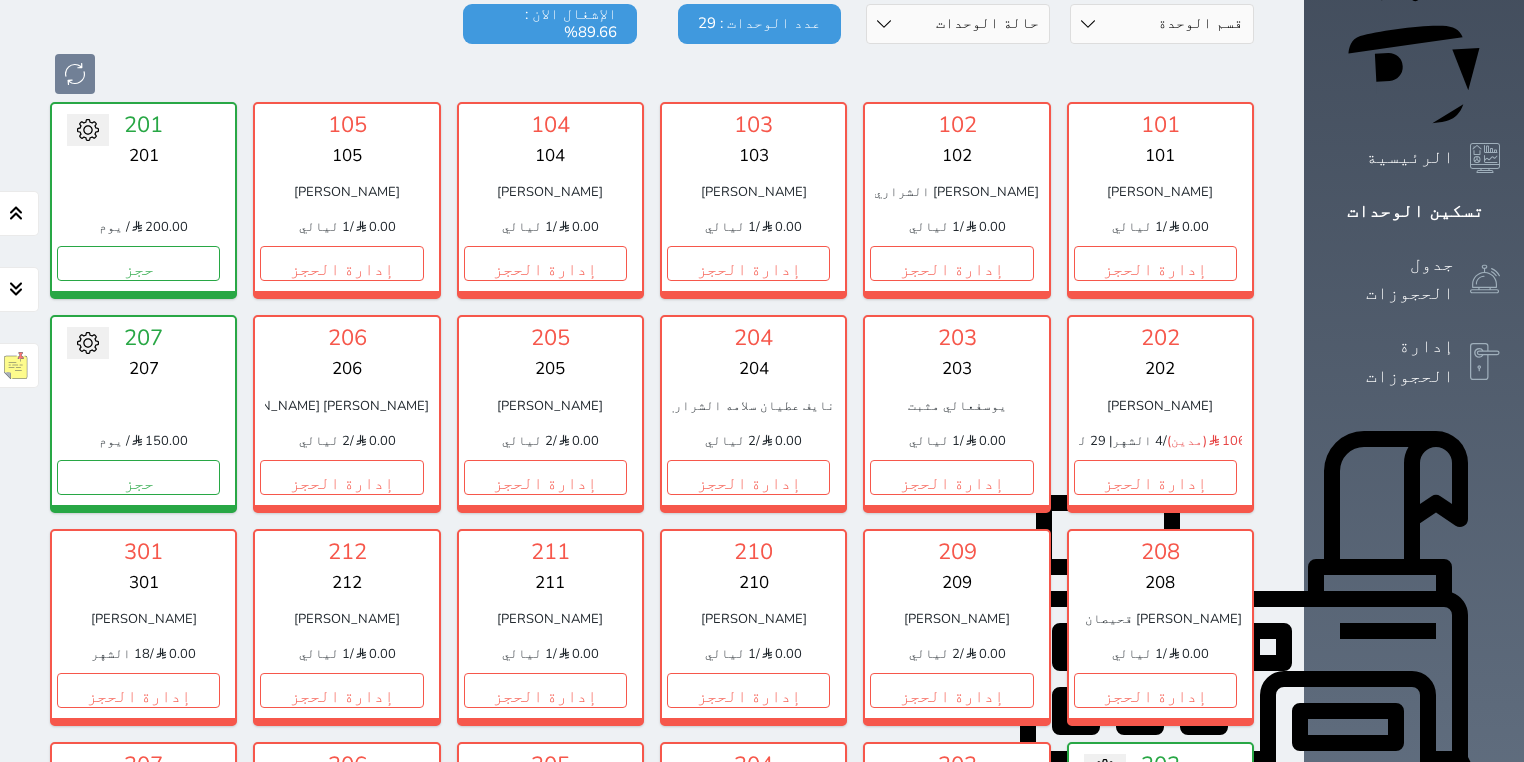scroll, scrollTop: 238, scrollLeft: 0, axis: vertical 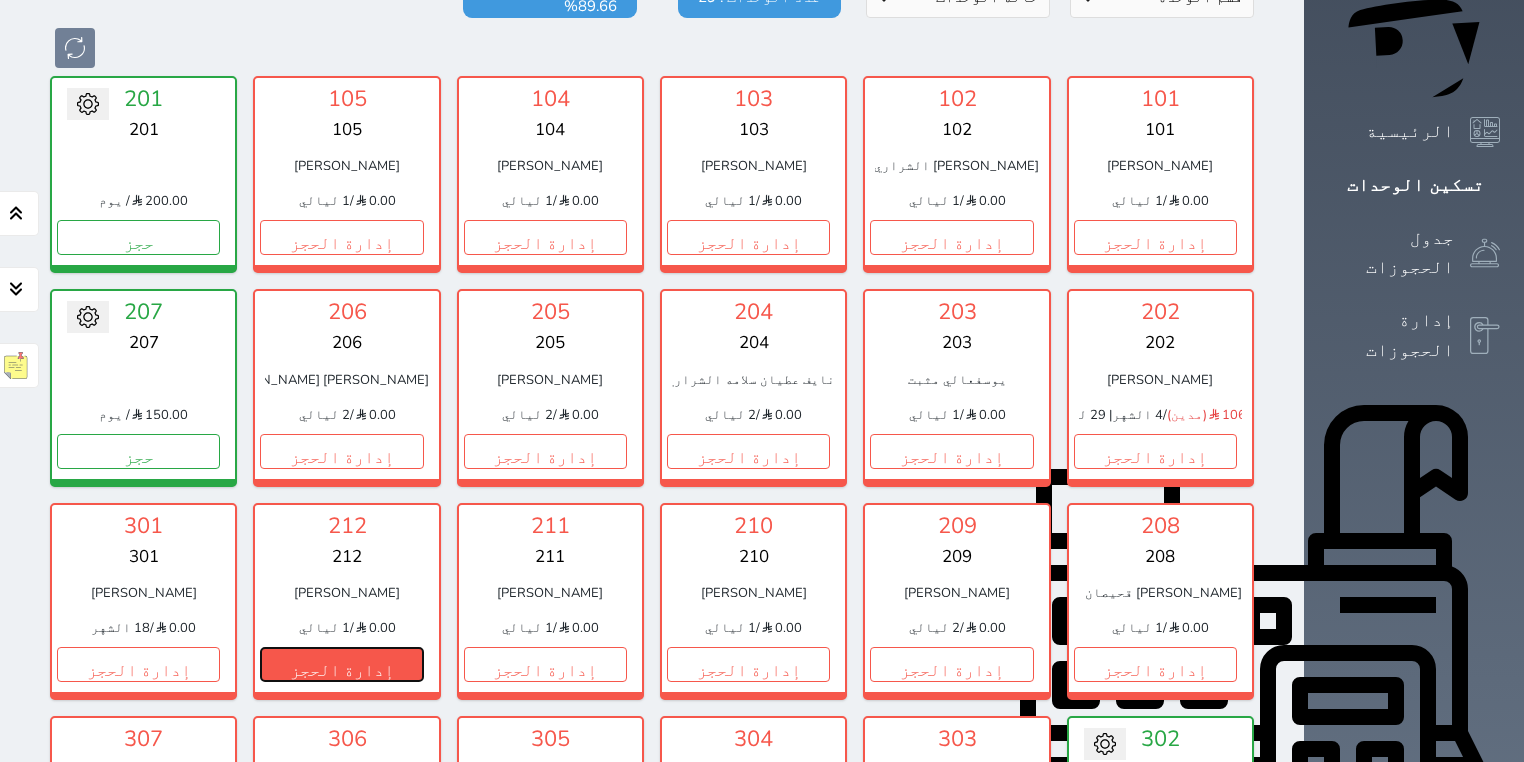 click on "إدارة الحجز" at bounding box center (341, 664) 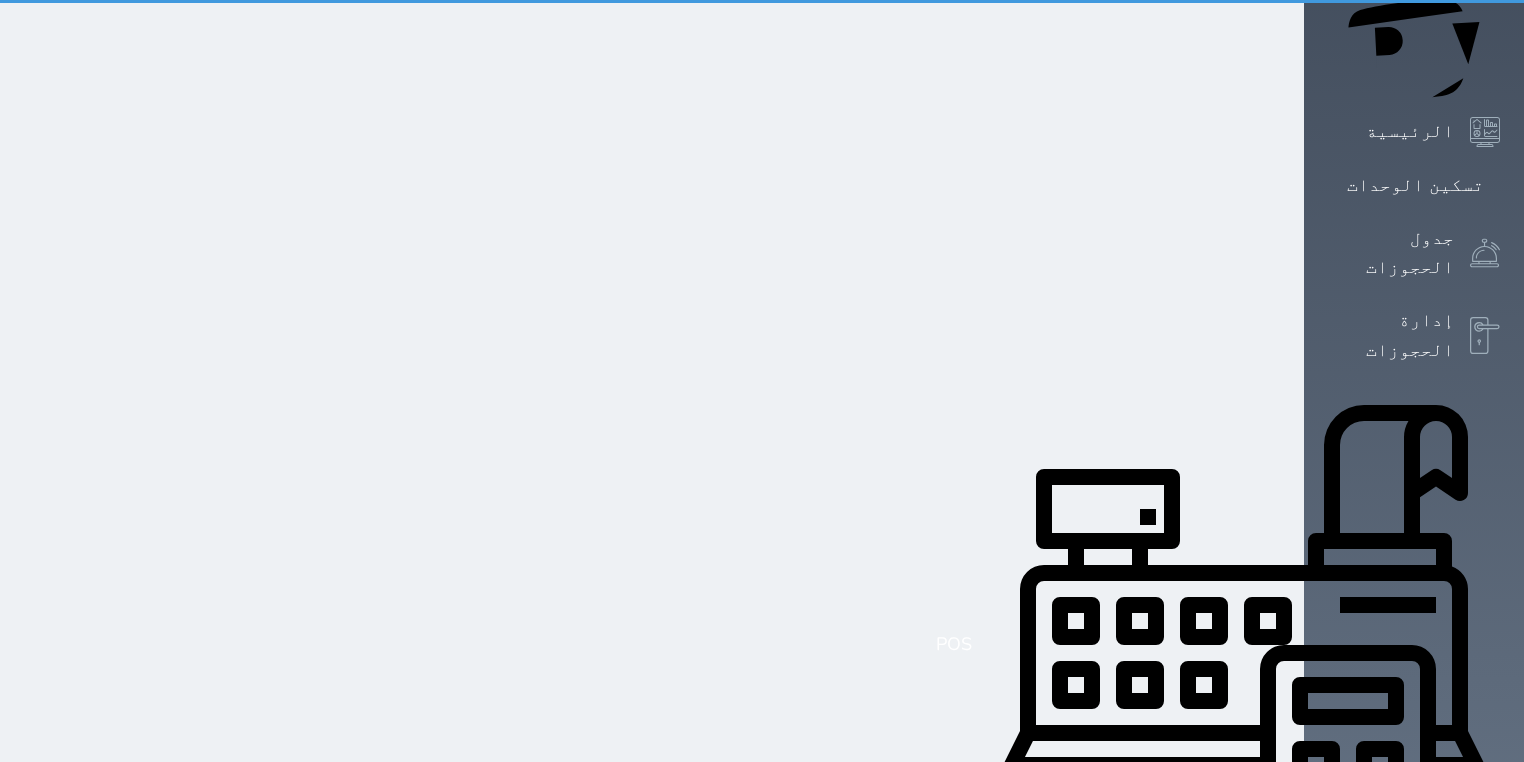 scroll, scrollTop: 0, scrollLeft: 0, axis: both 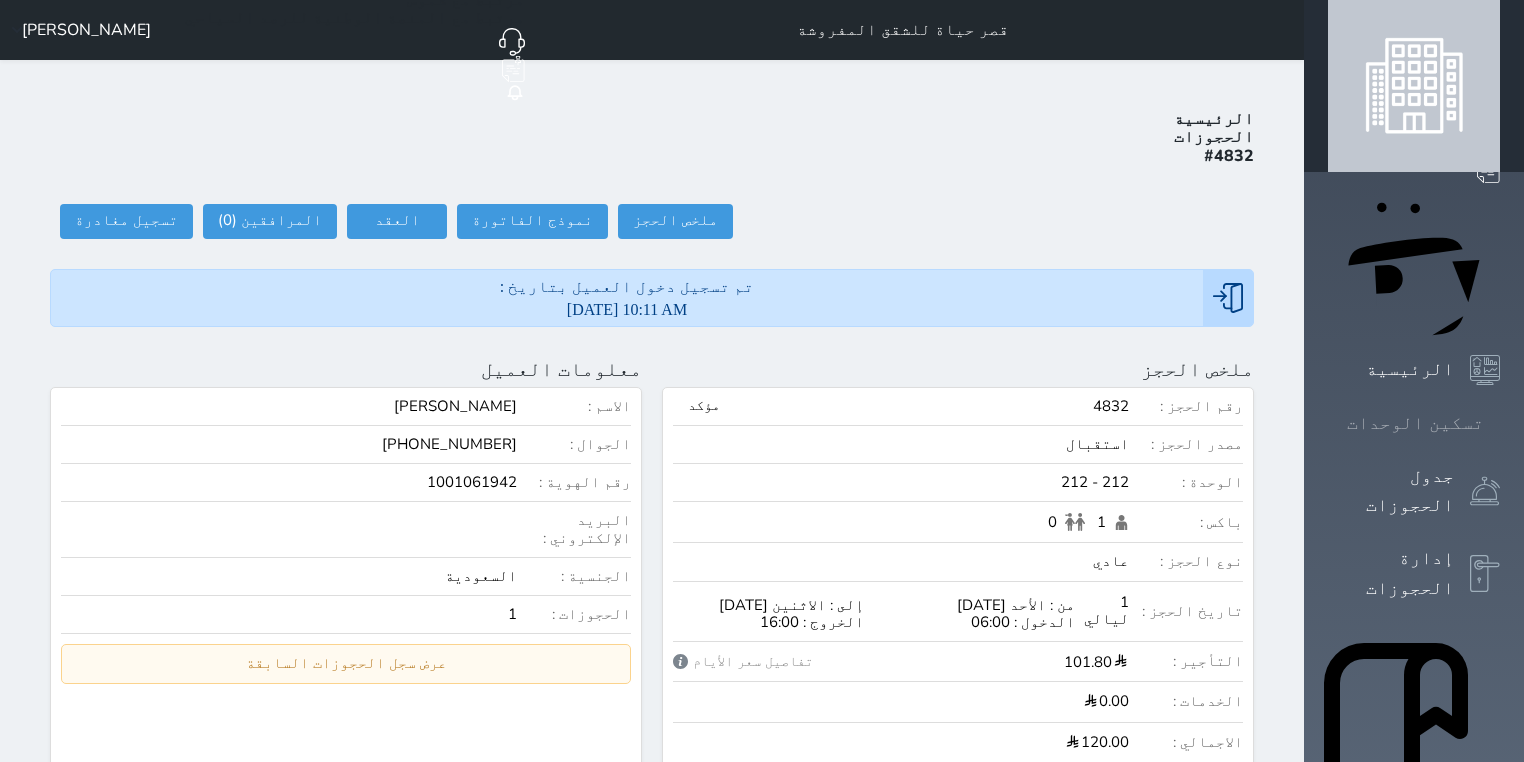 click 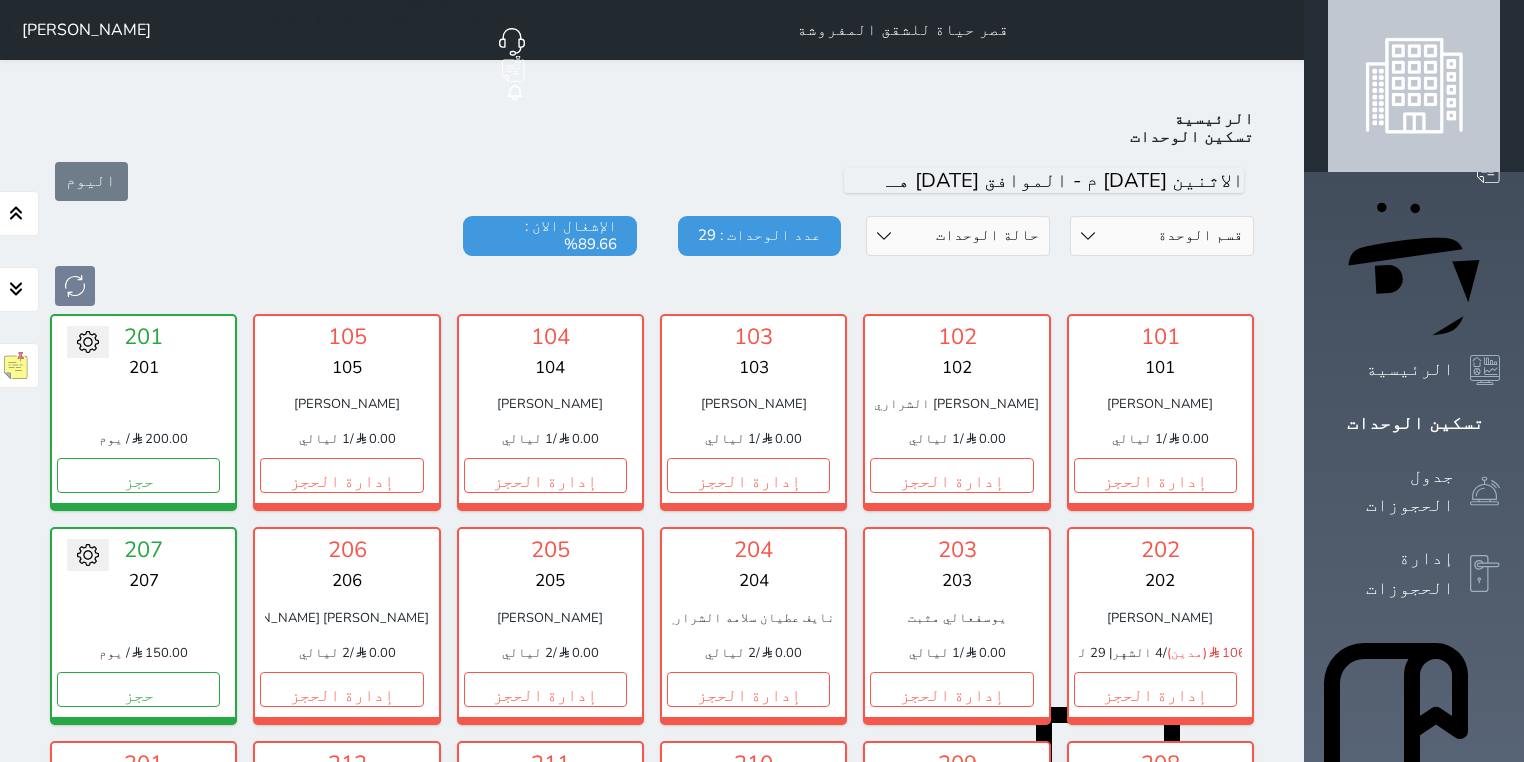scroll, scrollTop: 78, scrollLeft: 0, axis: vertical 